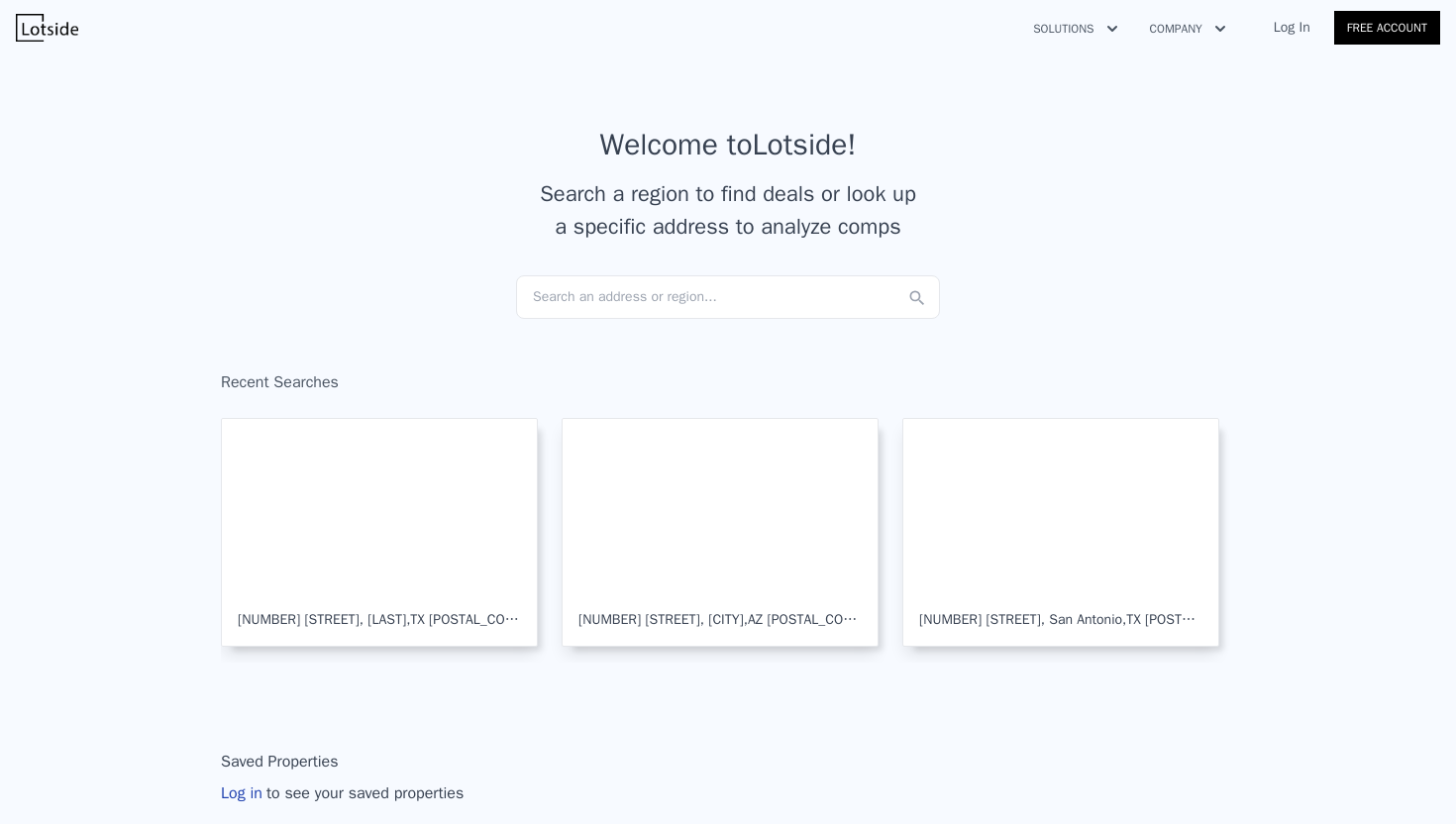scroll, scrollTop: 0, scrollLeft: 0, axis: both 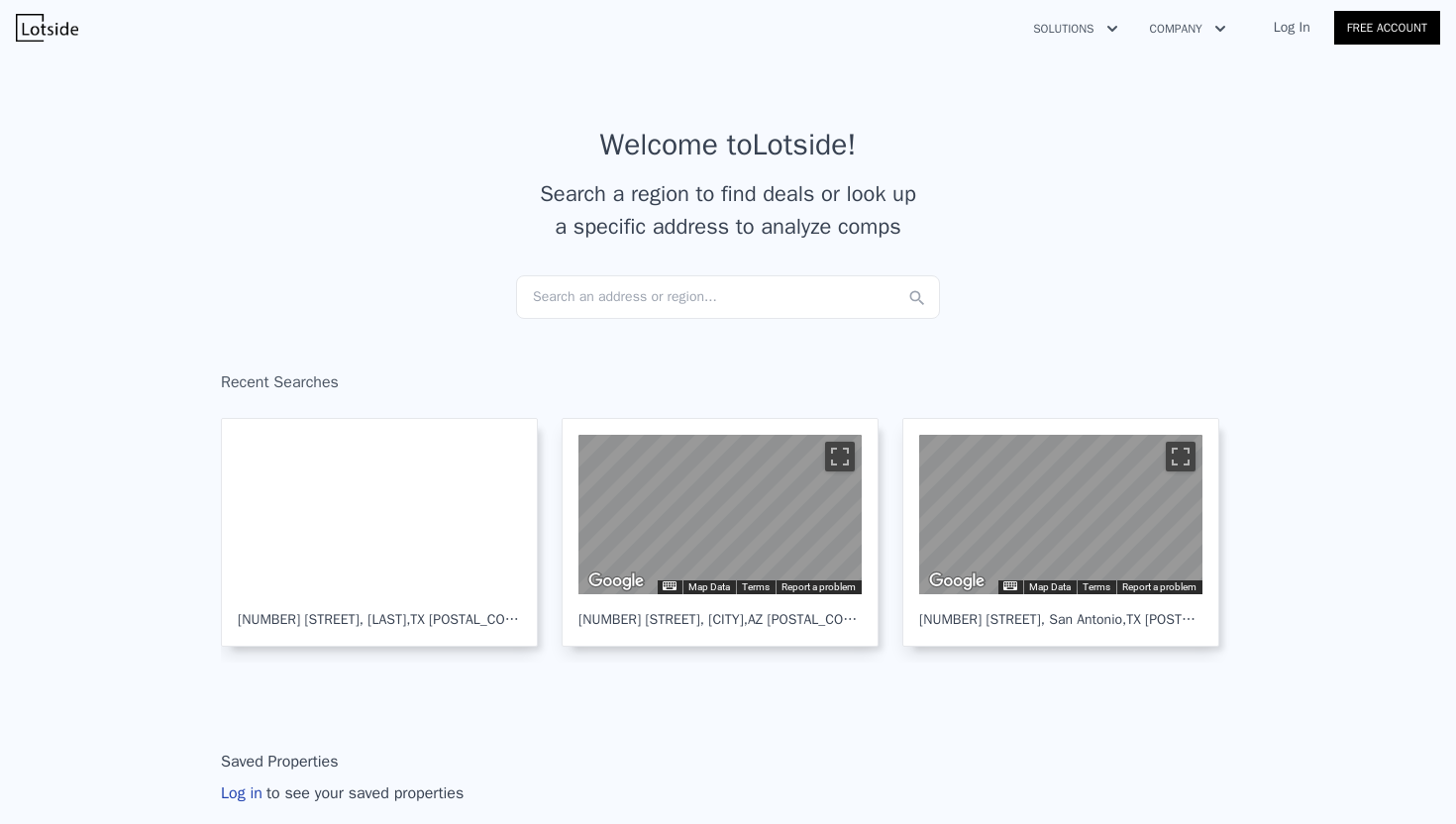 click on "Search an address or region..." at bounding box center (728, 297) 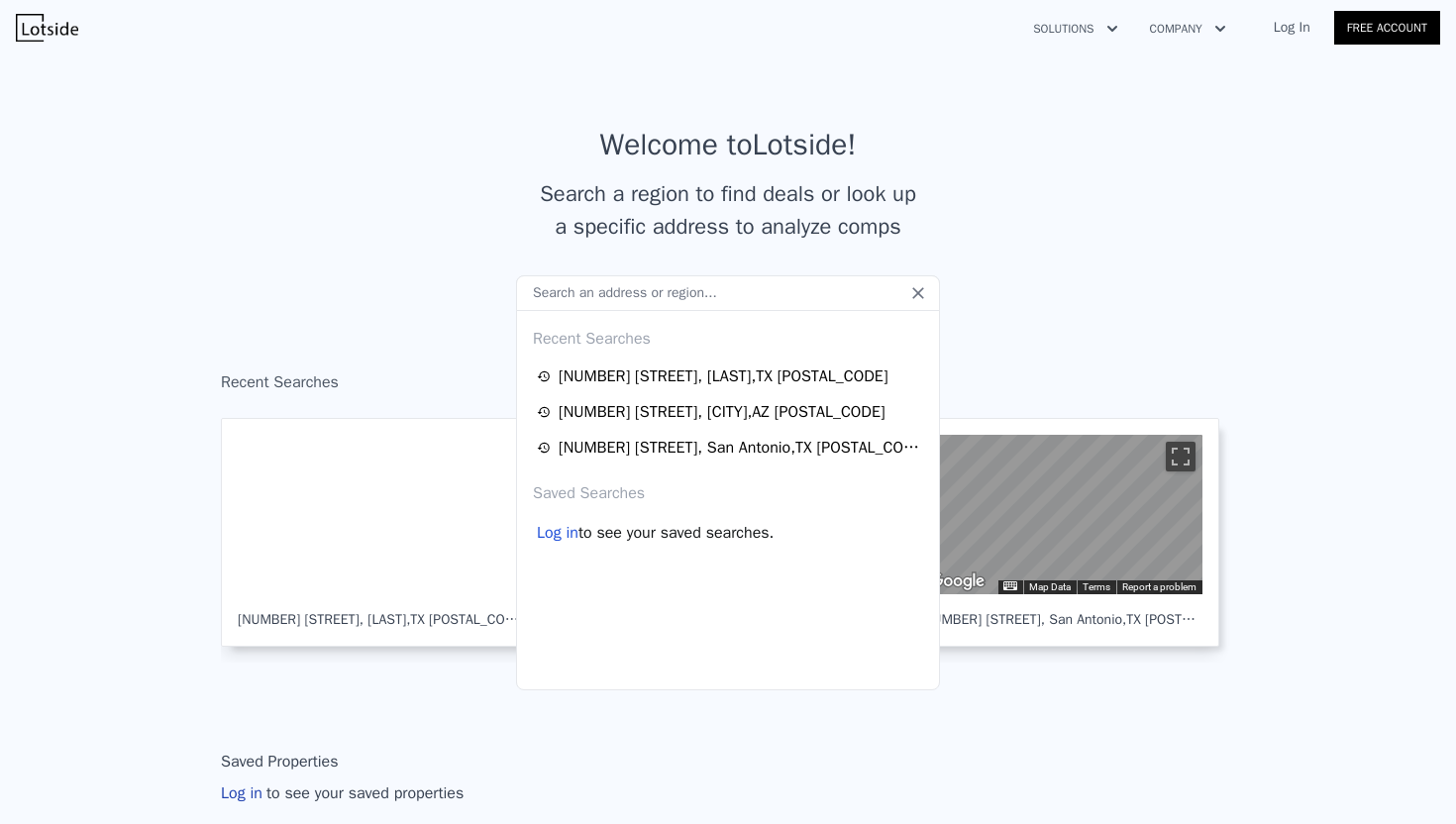 click at bounding box center [728, 293] 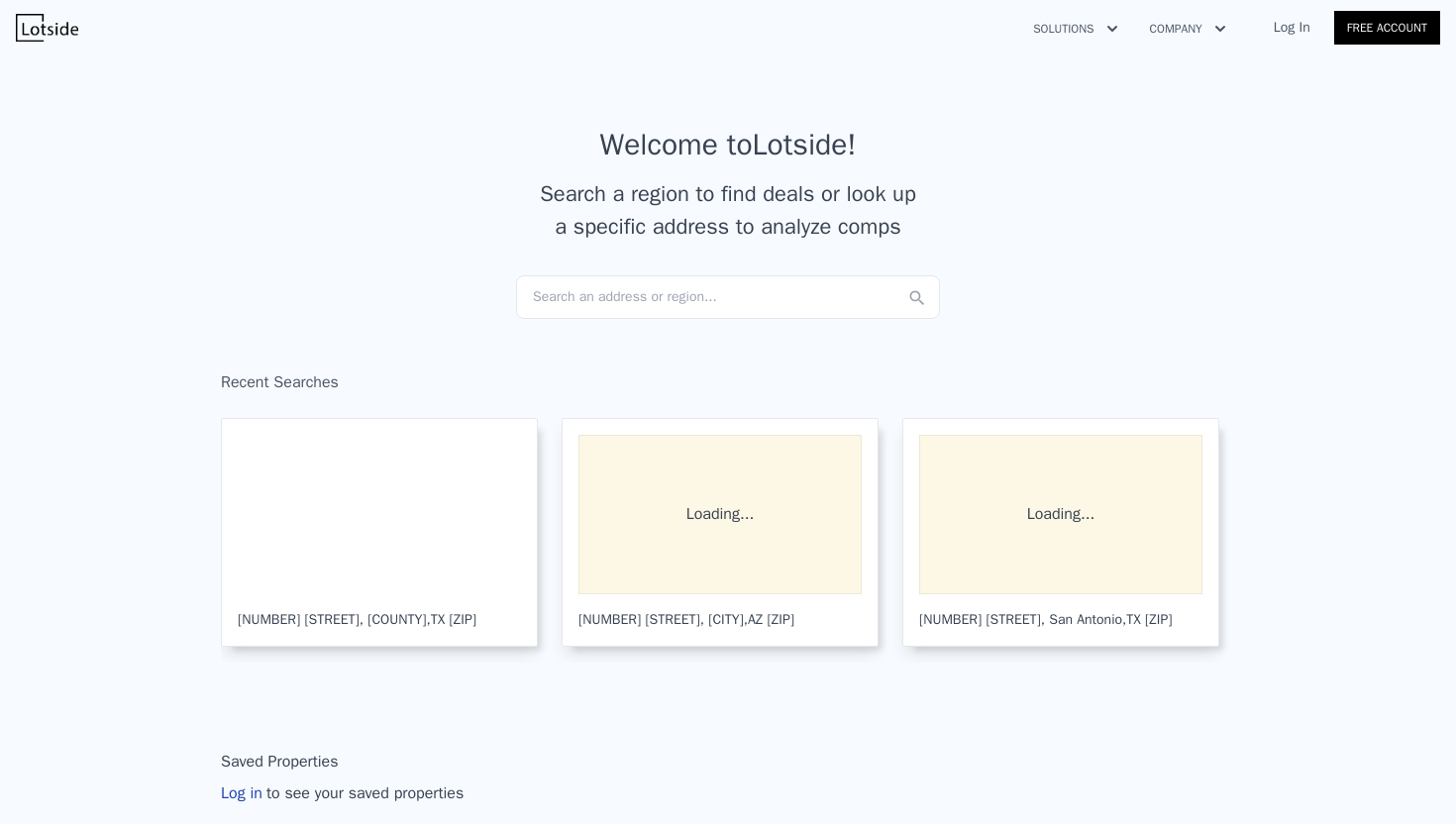 scroll, scrollTop: 0, scrollLeft: 0, axis: both 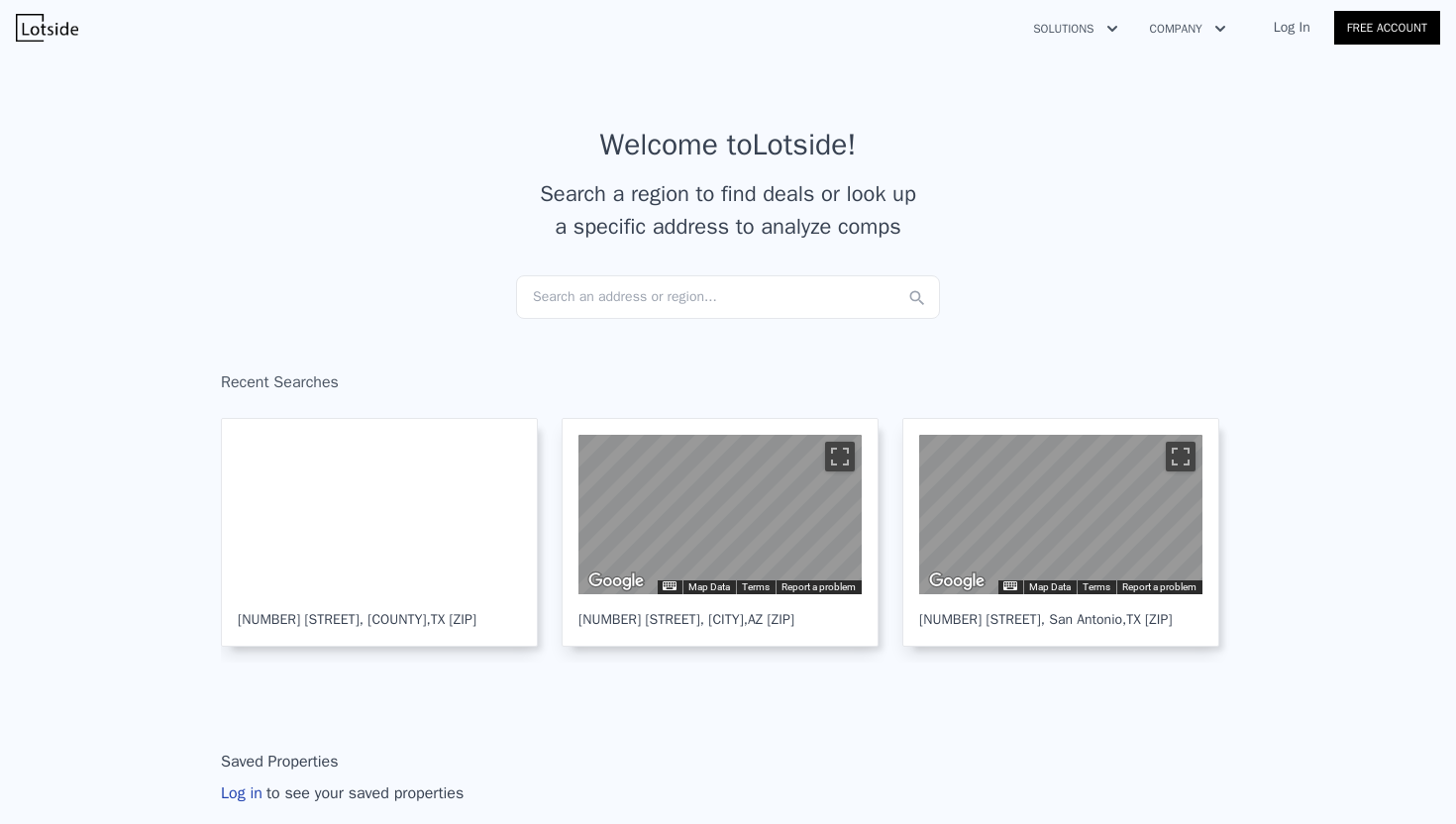 click on "Search an address or region..." at bounding box center (728, 297) 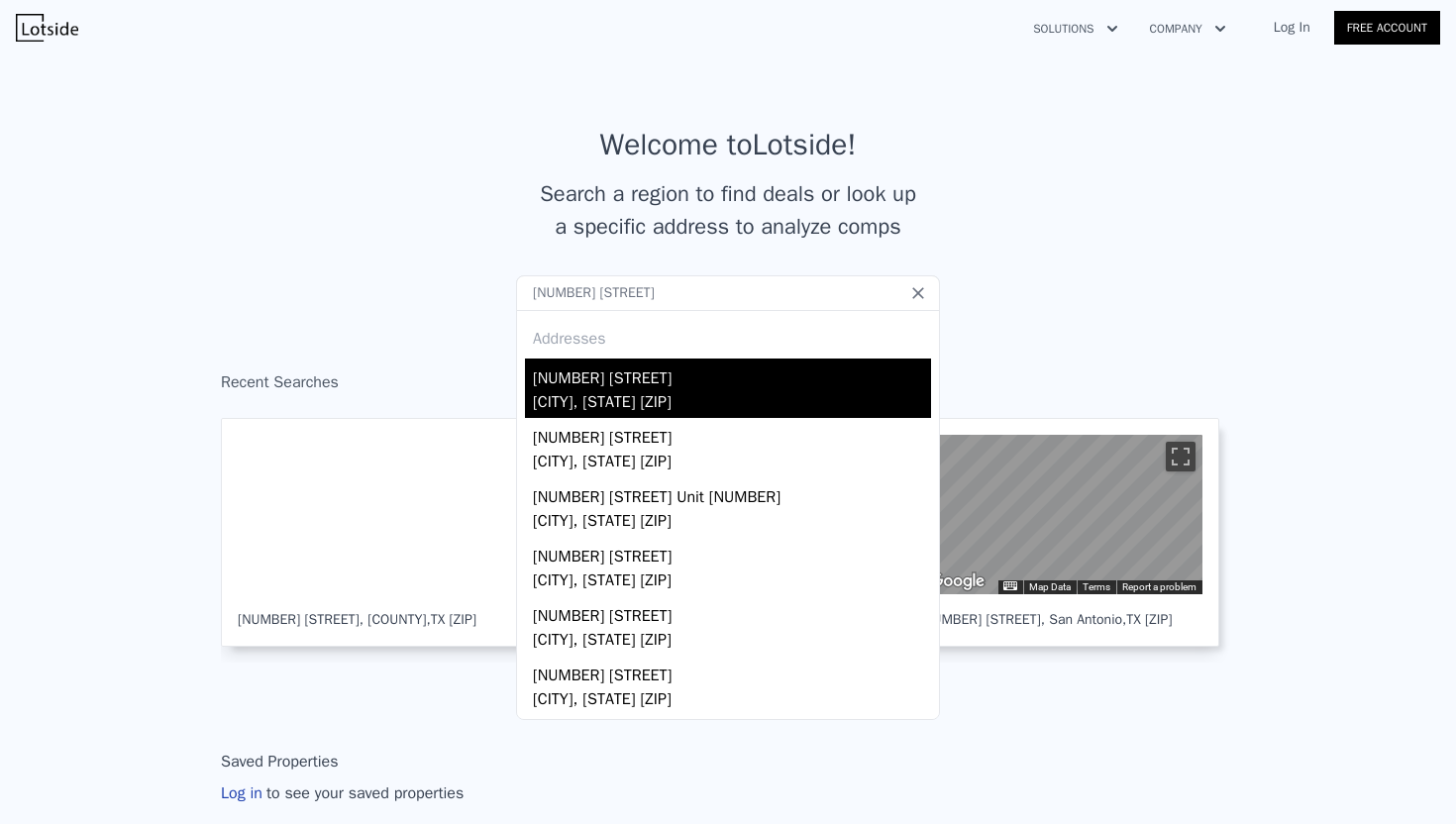 type on "[NUMBER] [STREET]" 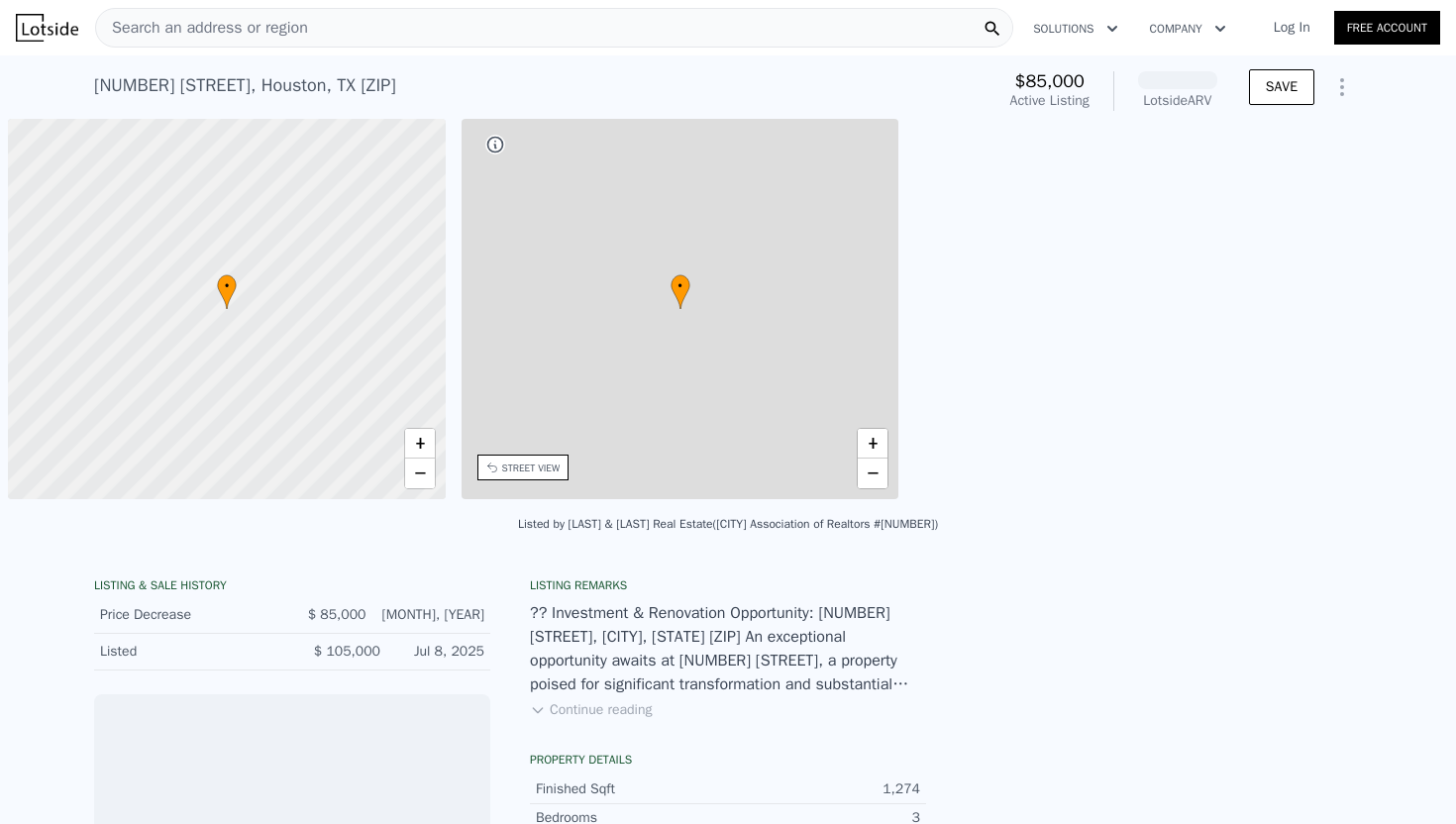 scroll, scrollTop: 0, scrollLeft: 8, axis: horizontal 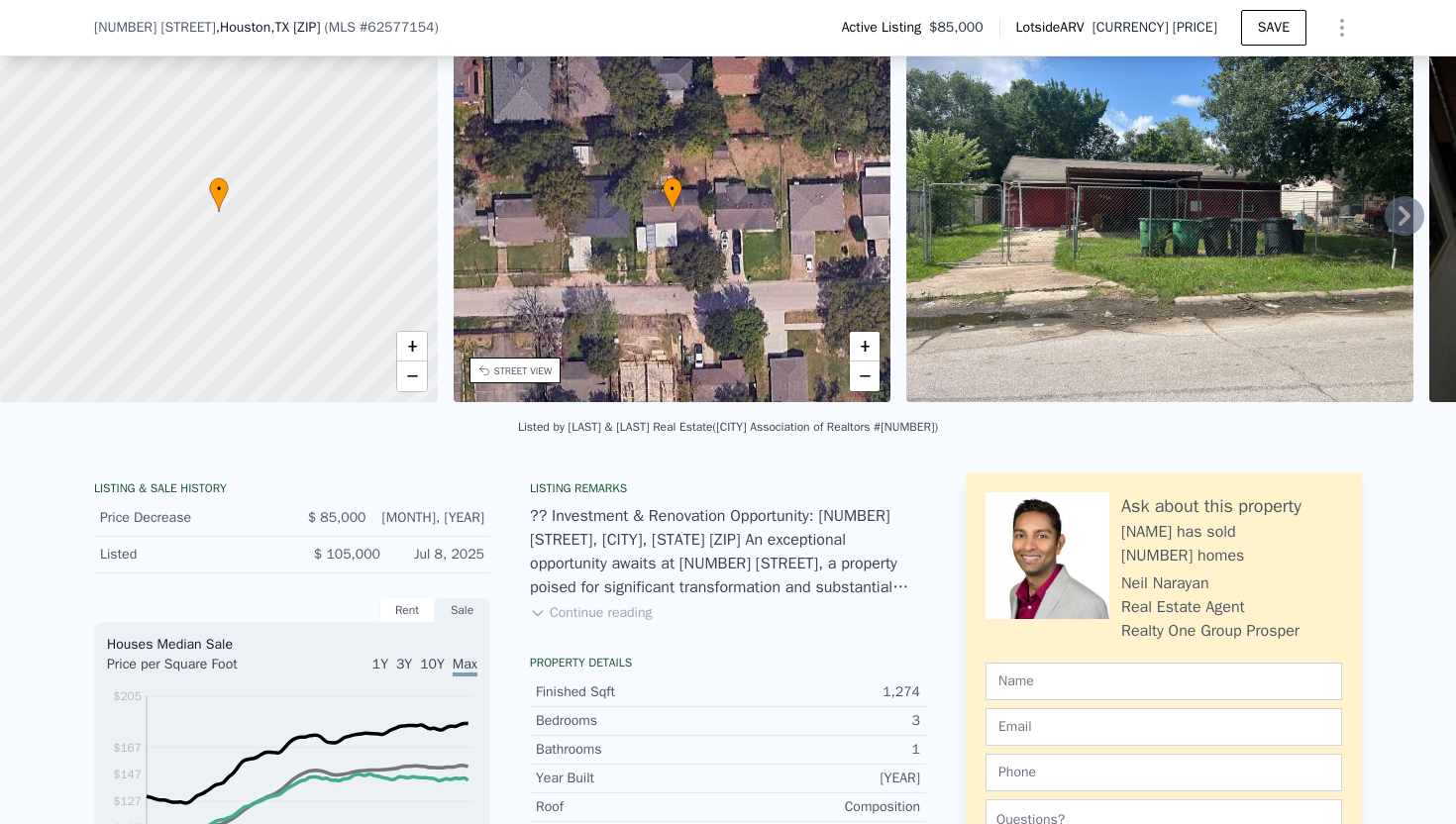 click on "LISTING & SALE HISTORY Price Decrease [CURRENCY] [PRICE] [MONTH], [YEAR] Listed [CURRENCY] [PRICE] [MONTH], [YEAR] Rent Sale Rent over time Price per Square Foot 1Y 3Y 10Y Max 2001 2005 2009 2014 2018 2022 2027 2031 2035 2040 [PRICE] [PRICE] [PRICE] [PRICE] [PRICE] [PRICE] [PRICE] [PRICE] [PRICE] [COUNTY] [CITY] [MONTH], [YEAR] Houses Median Sale Price per Square Foot 1Y 3Y 10Y Max 2019 2019 2020 2021 2021 2022 2023 2023 2024 2025 [PRICE] [PRICE] [PRICE] [PRICE] [PRICE] [PRICE] [PRICE] [PRICE] [COUNTY] [CITY] [MONTH], [YEAR] Loan history from public records No records available. Listing remarks  Continue reading   Property details Finished Sqft [NUMBER] Bedrooms [NUMBER] Bathrooms [NUMBER] Year Built [YEAR] Roof Composition Siding Wood Heating Heat Pump Cooling Electric Parcel [NUMBER] Lot Sqft [NUMBER] Water Public Sewer Public Sewer County [COUNTY] School District [CITY] Independent School District Ask about this property [NAME] has sold [NUMBER] homes [NAME]   [LAST] Real Estate Agent [COMPANY] Prosper Submit This site is protected by reCAPTCHA and the Google" at bounding box center (728, 841) 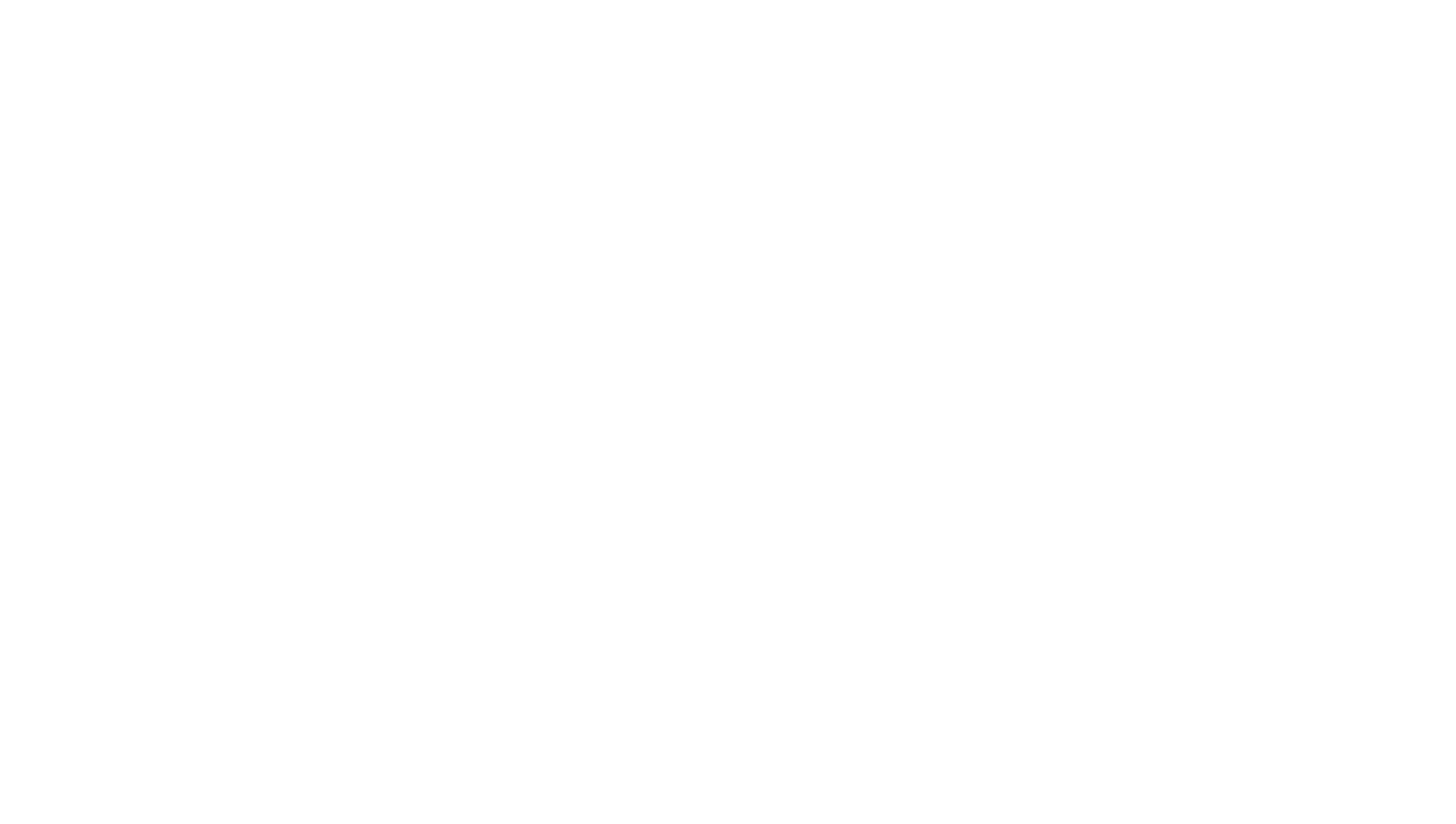 scroll, scrollTop: 0, scrollLeft: 0, axis: both 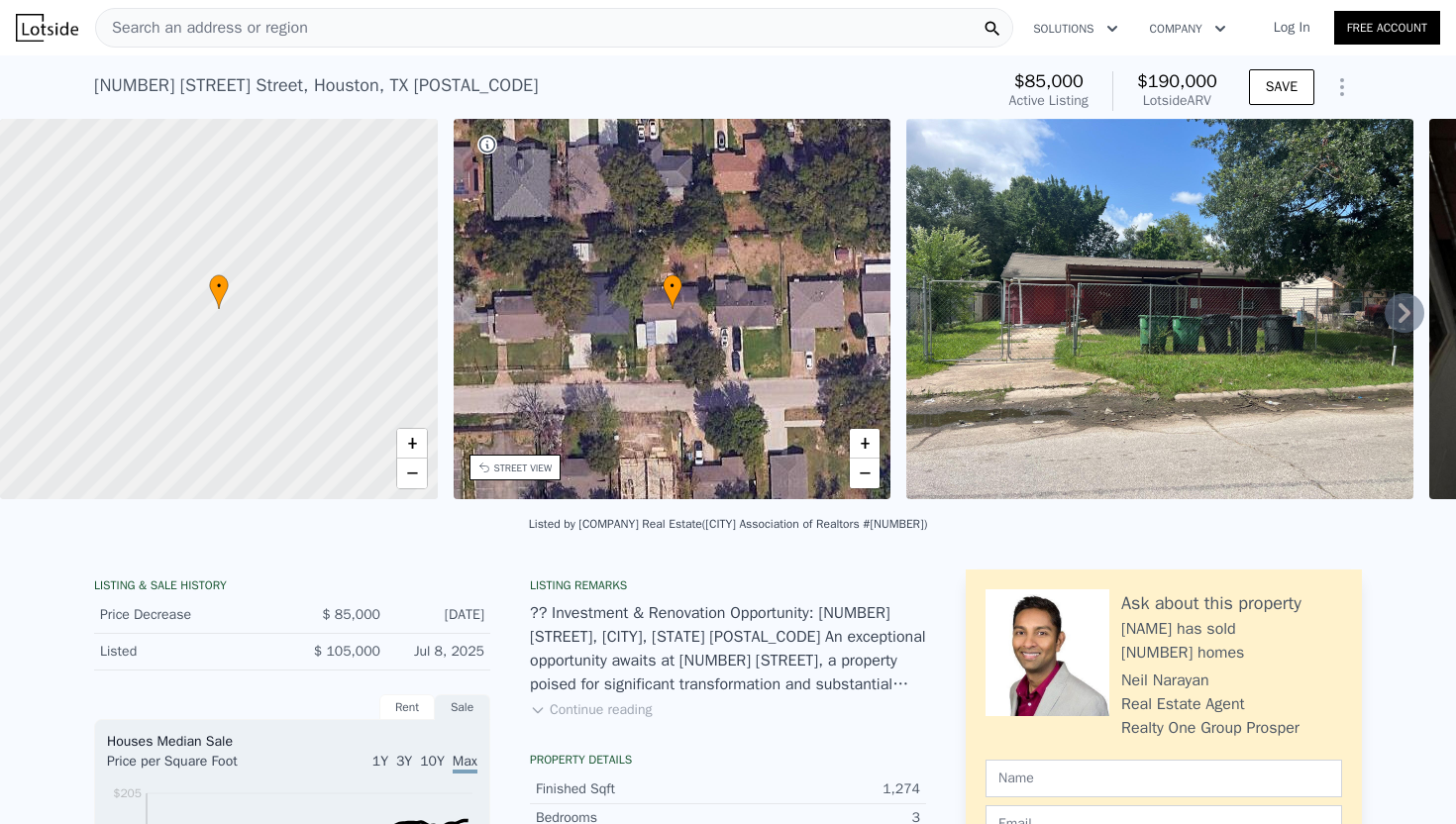 click on "Continue reading" at bounding box center [590, 710] 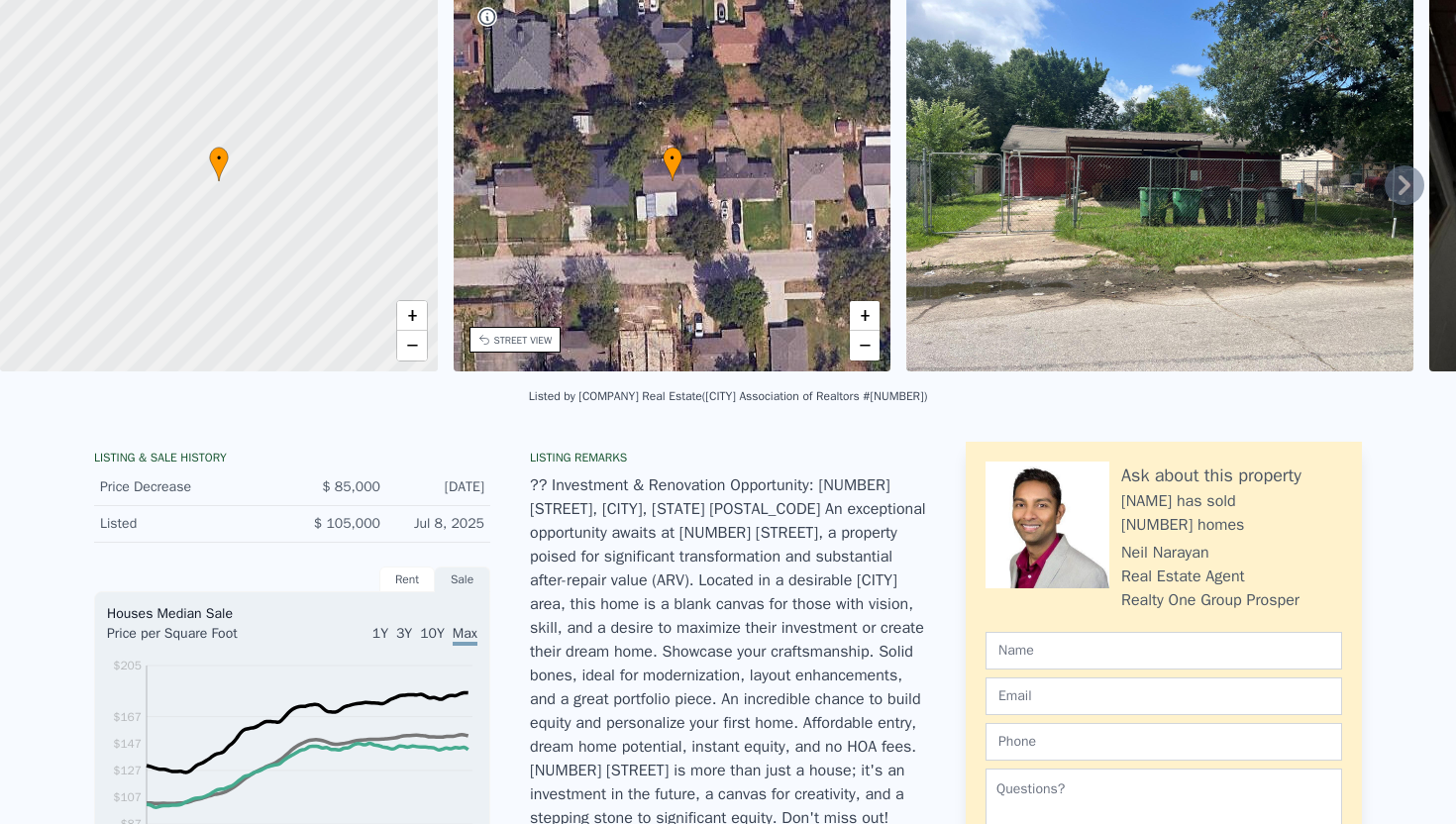scroll, scrollTop: 0, scrollLeft: 0, axis: both 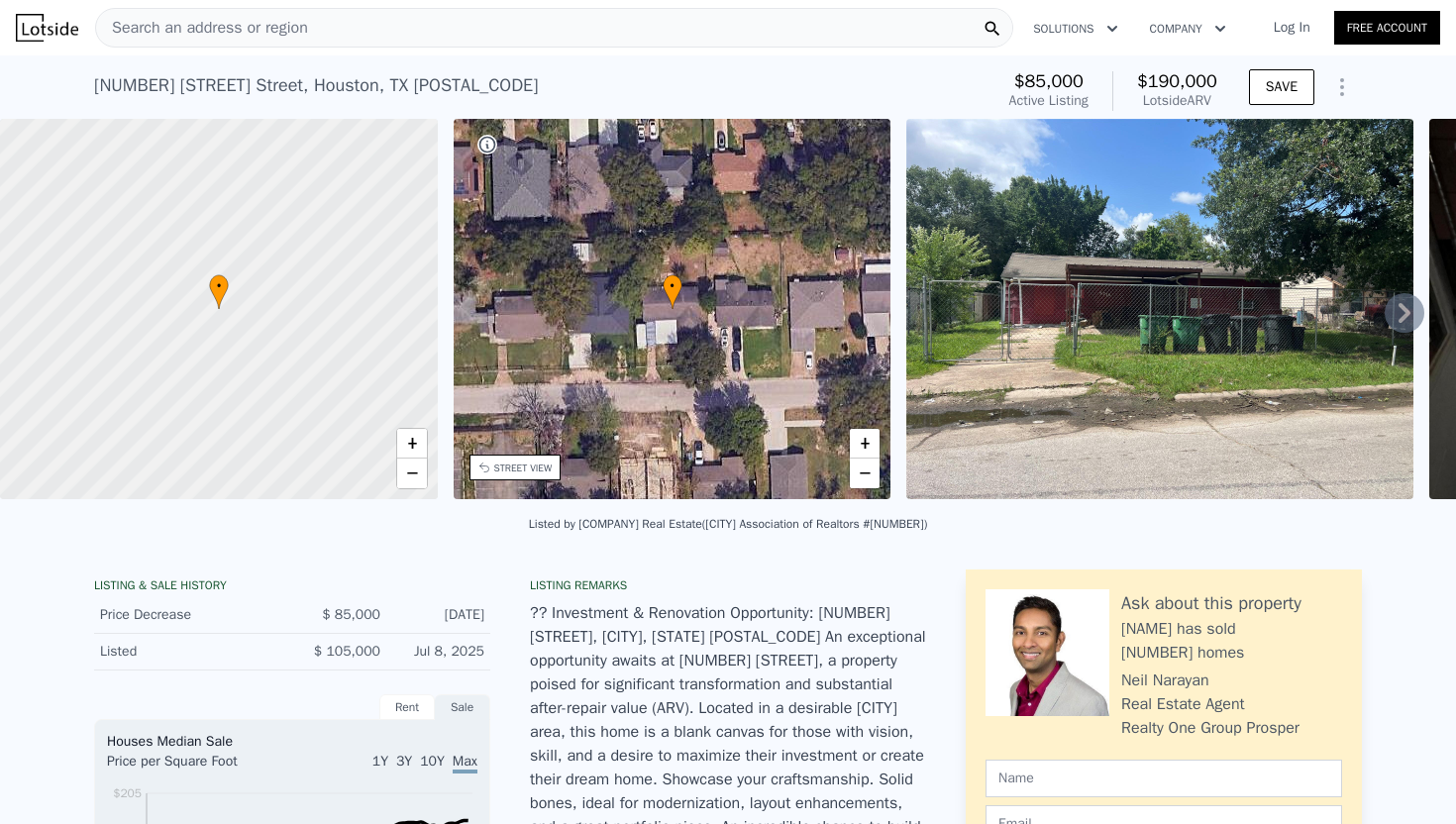 click 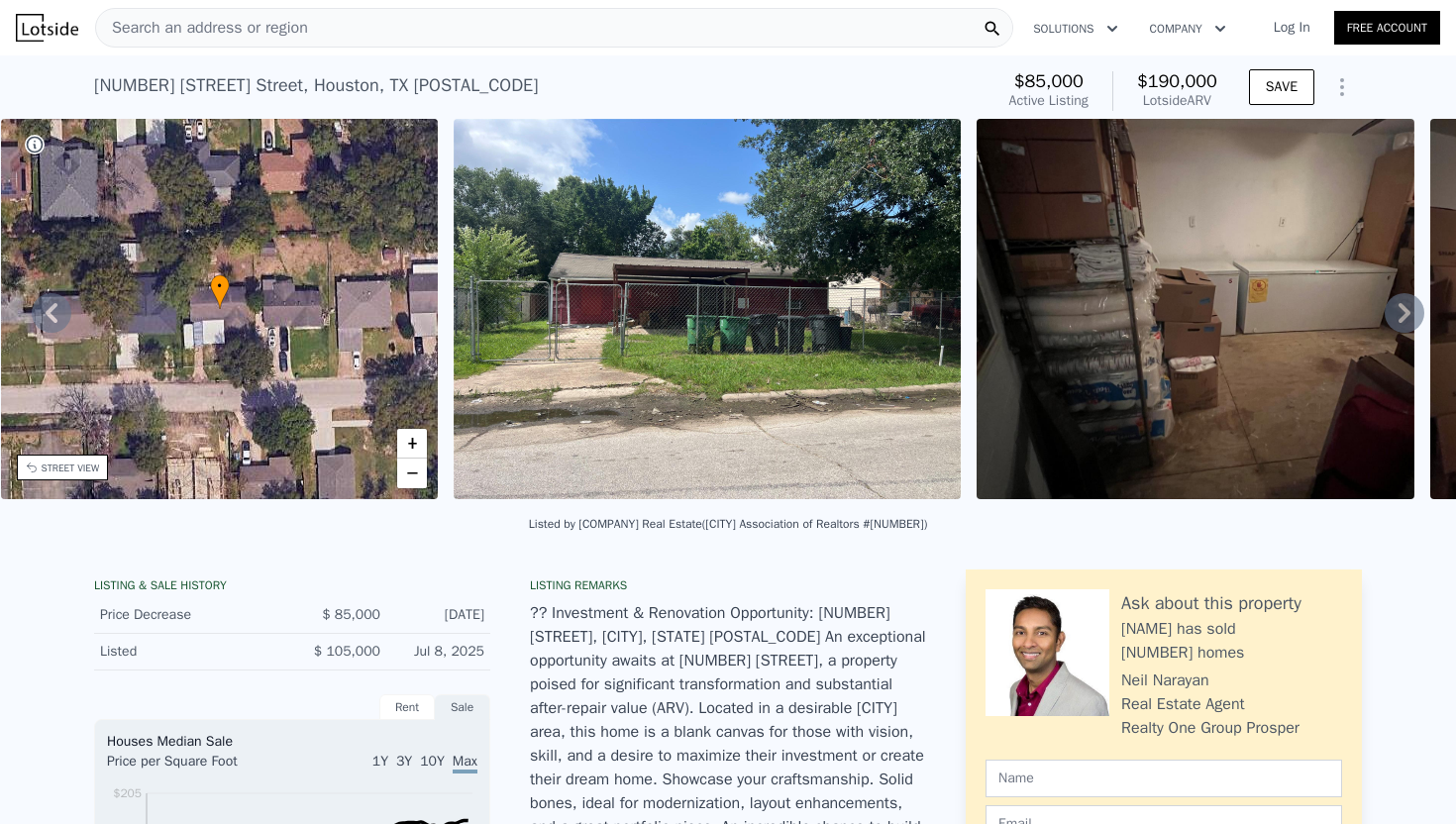 click 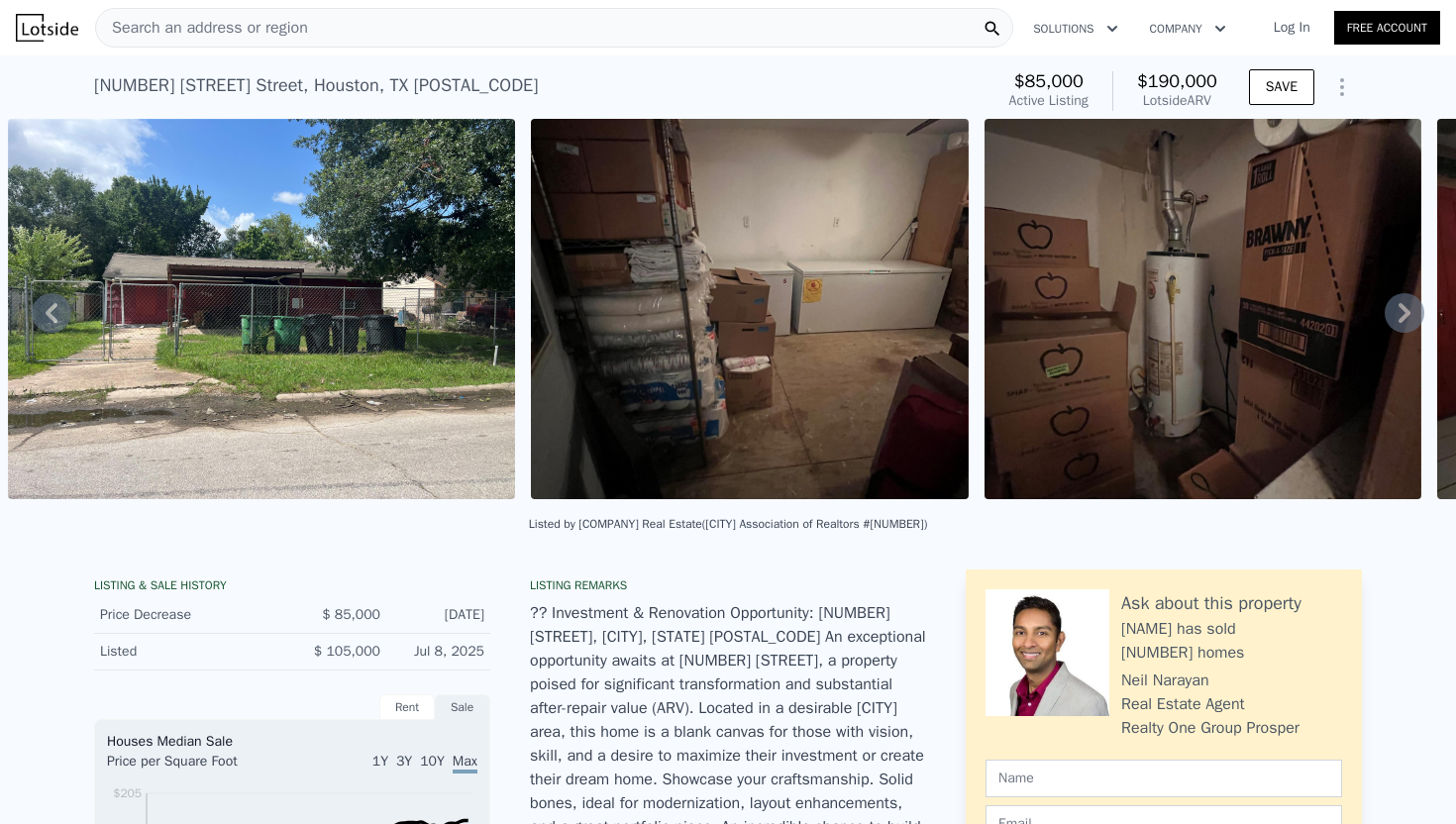 click 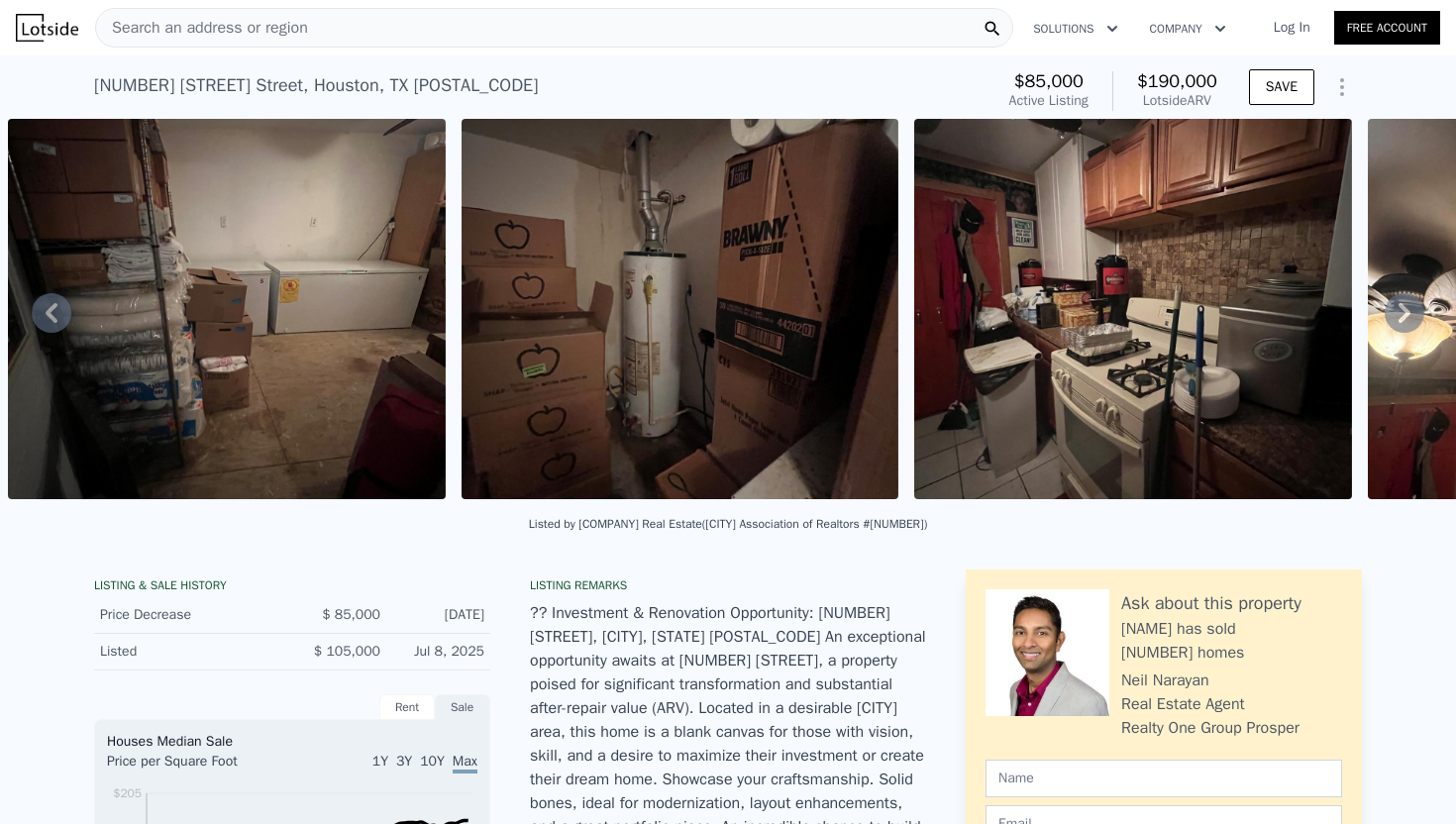click 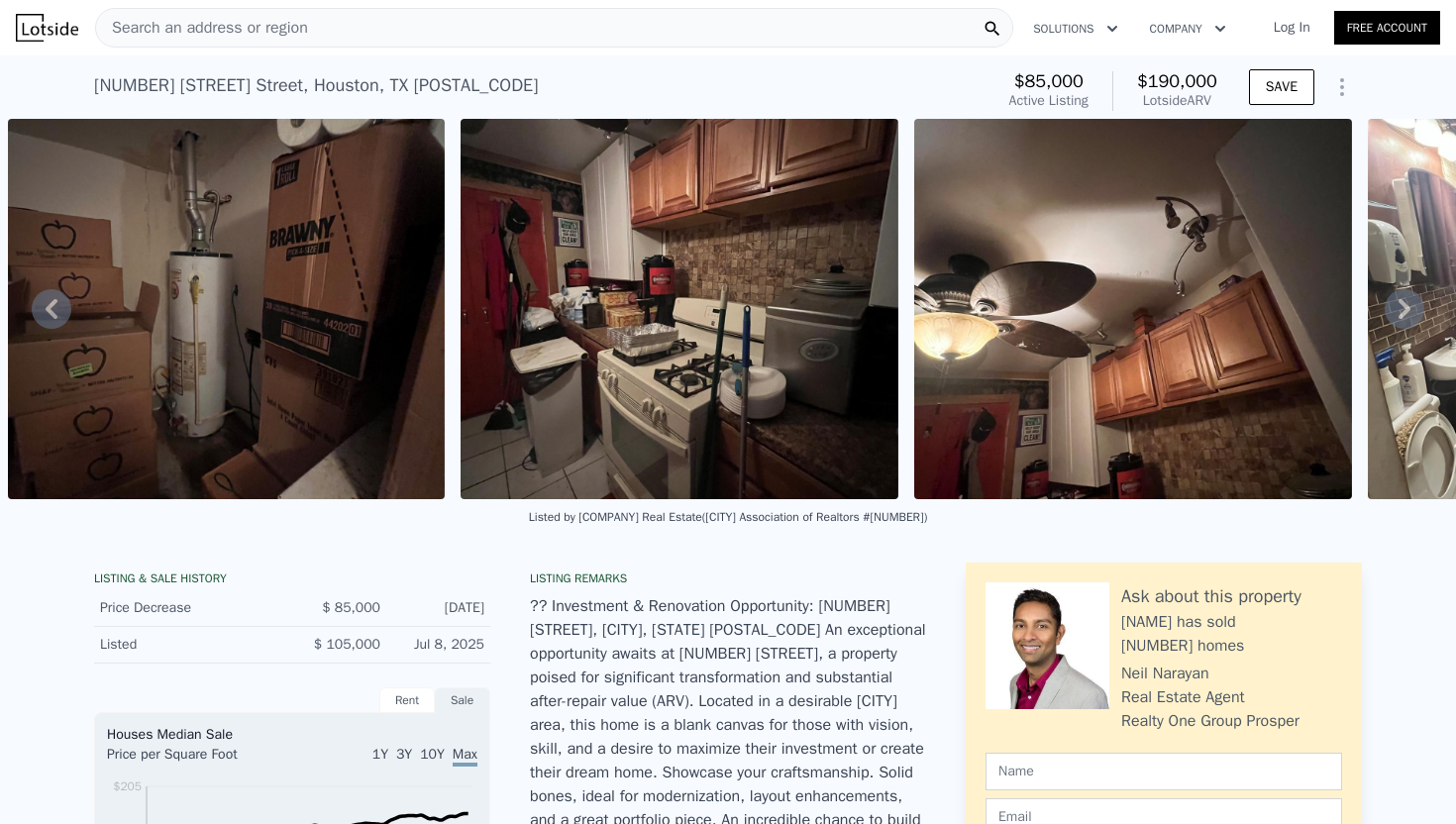 click 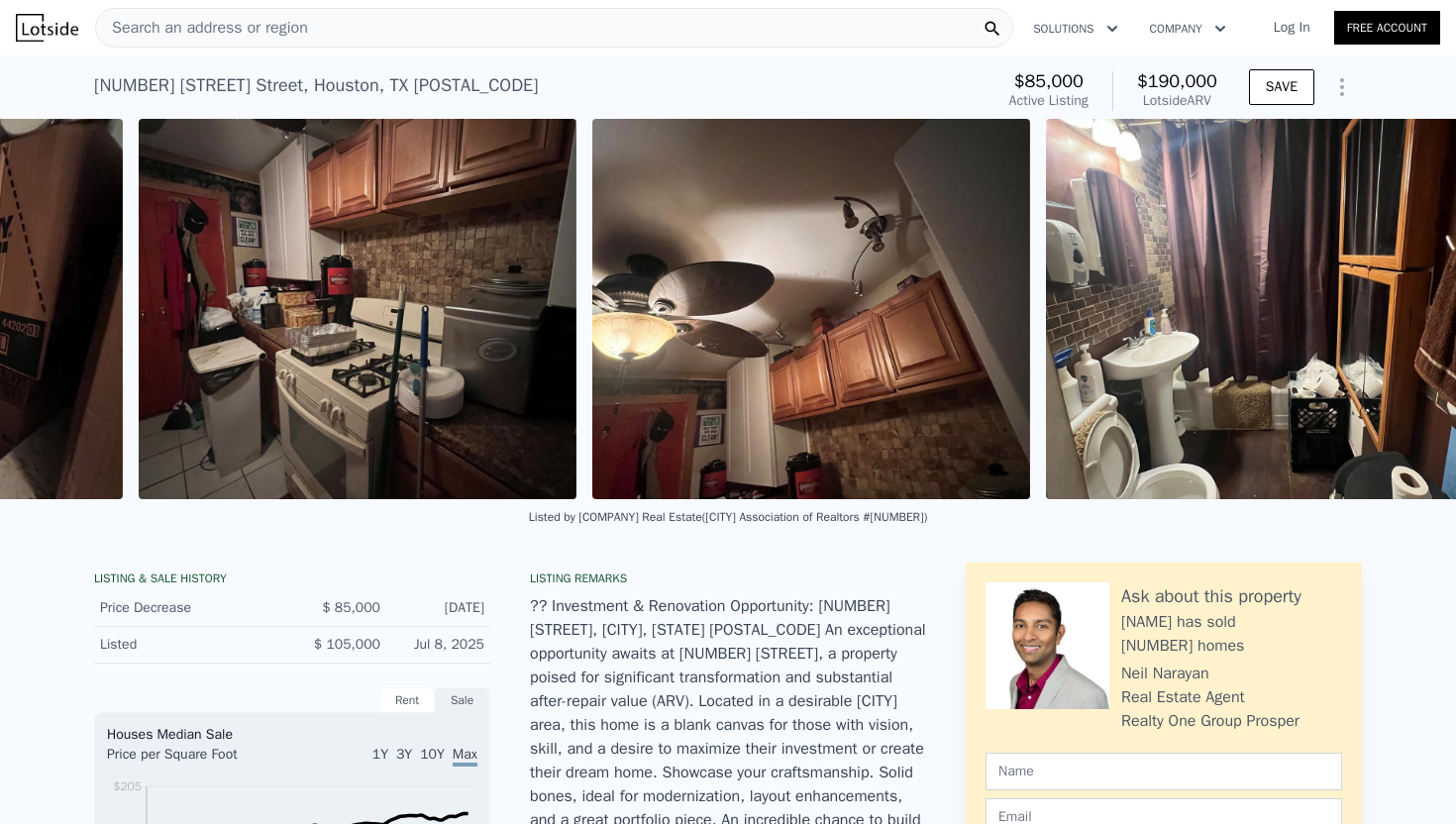 scroll, scrollTop: 0, scrollLeft: 2239, axis: horizontal 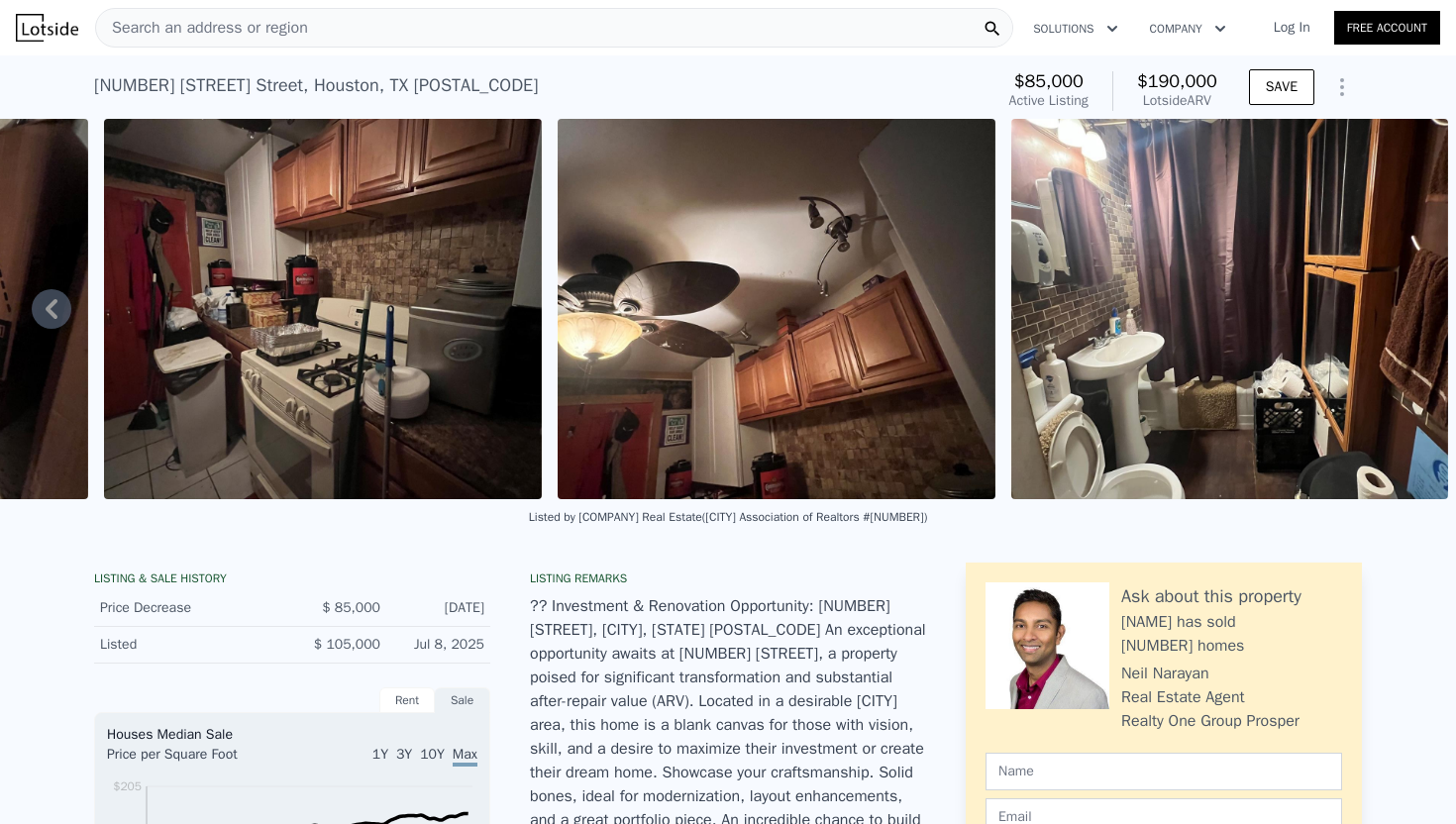 click at bounding box center [1230, 309] 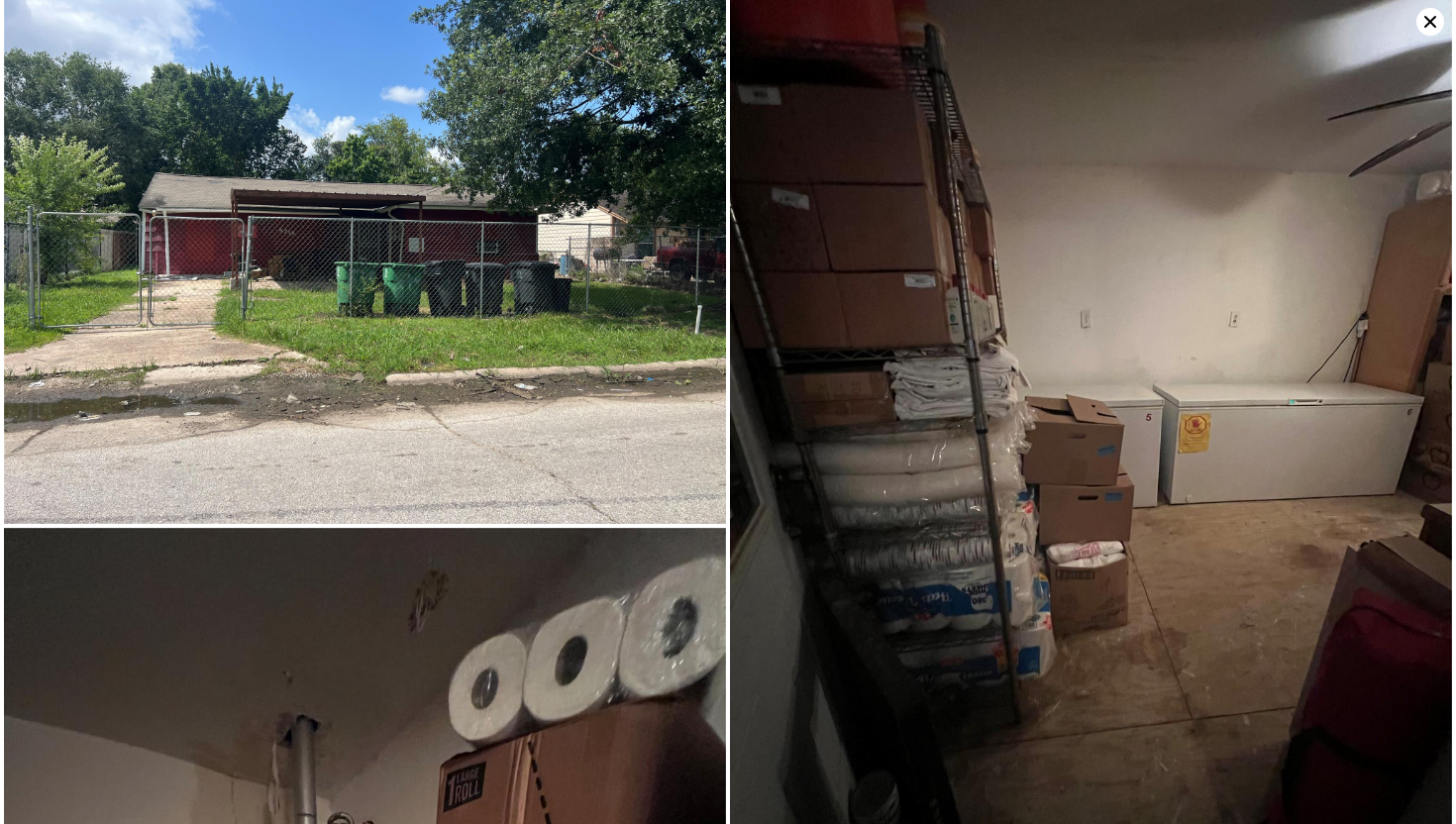 scroll, scrollTop: 0, scrollLeft: 0, axis: both 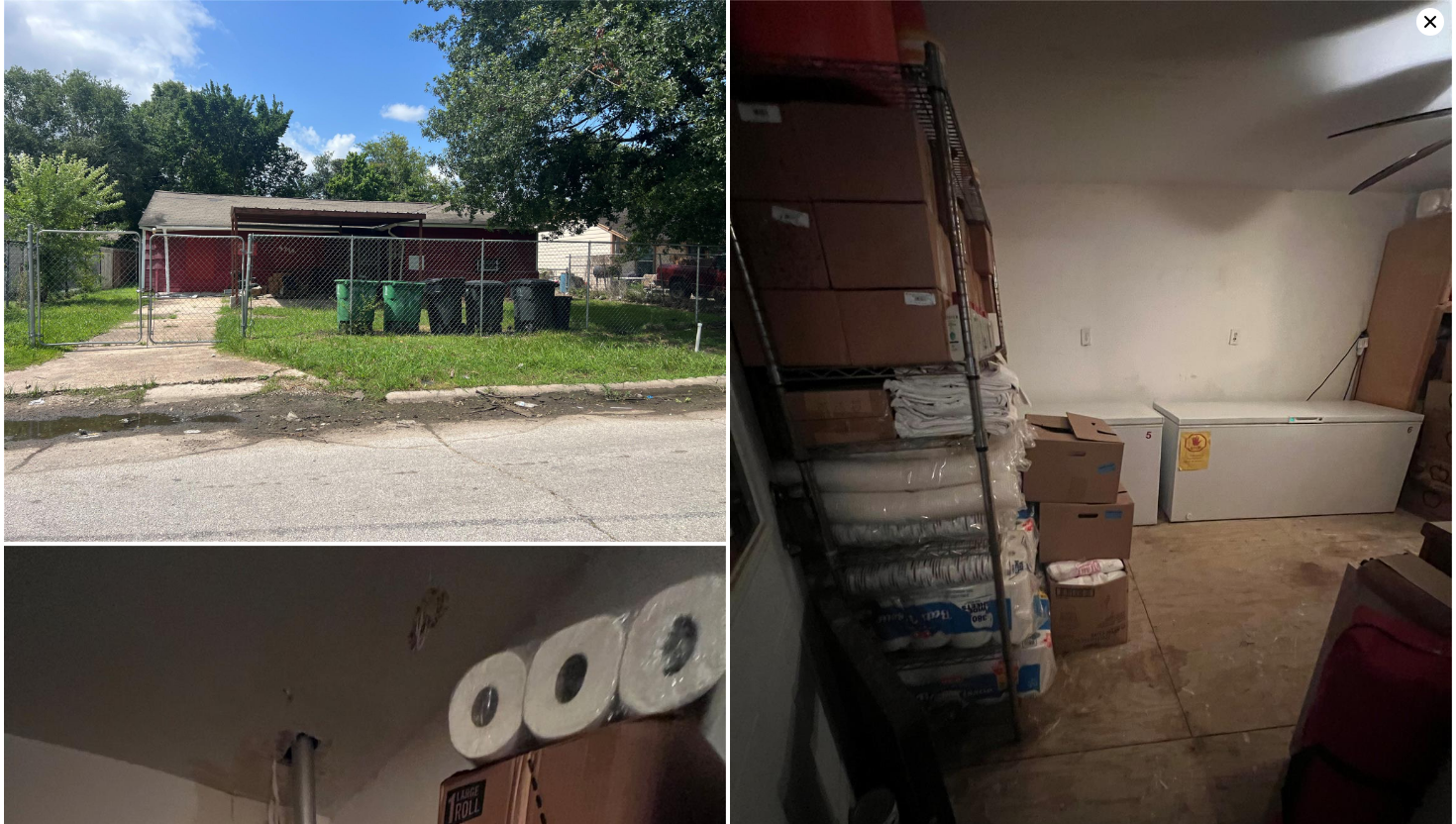 click 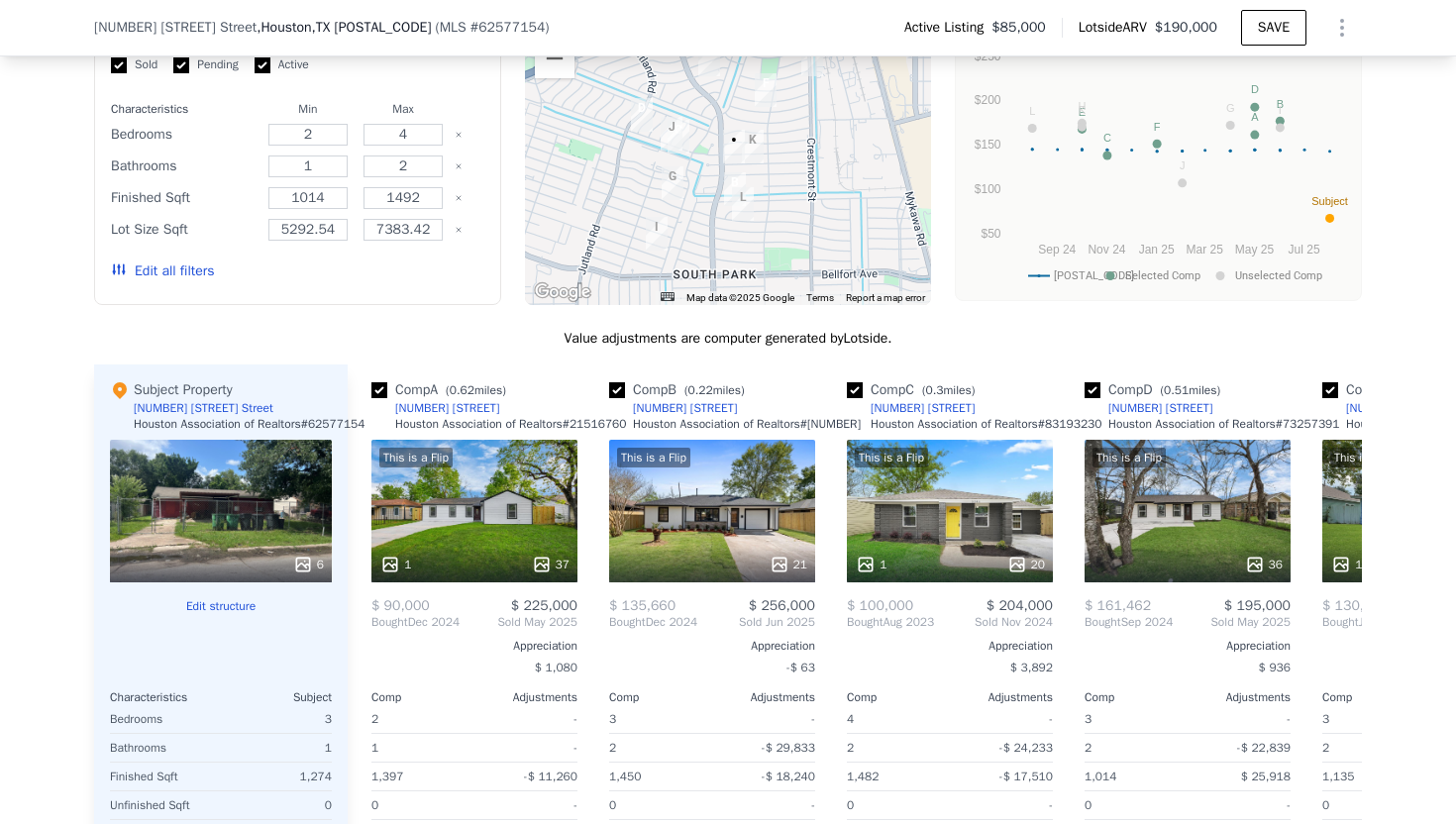 scroll, scrollTop: 1850, scrollLeft: 0, axis: vertical 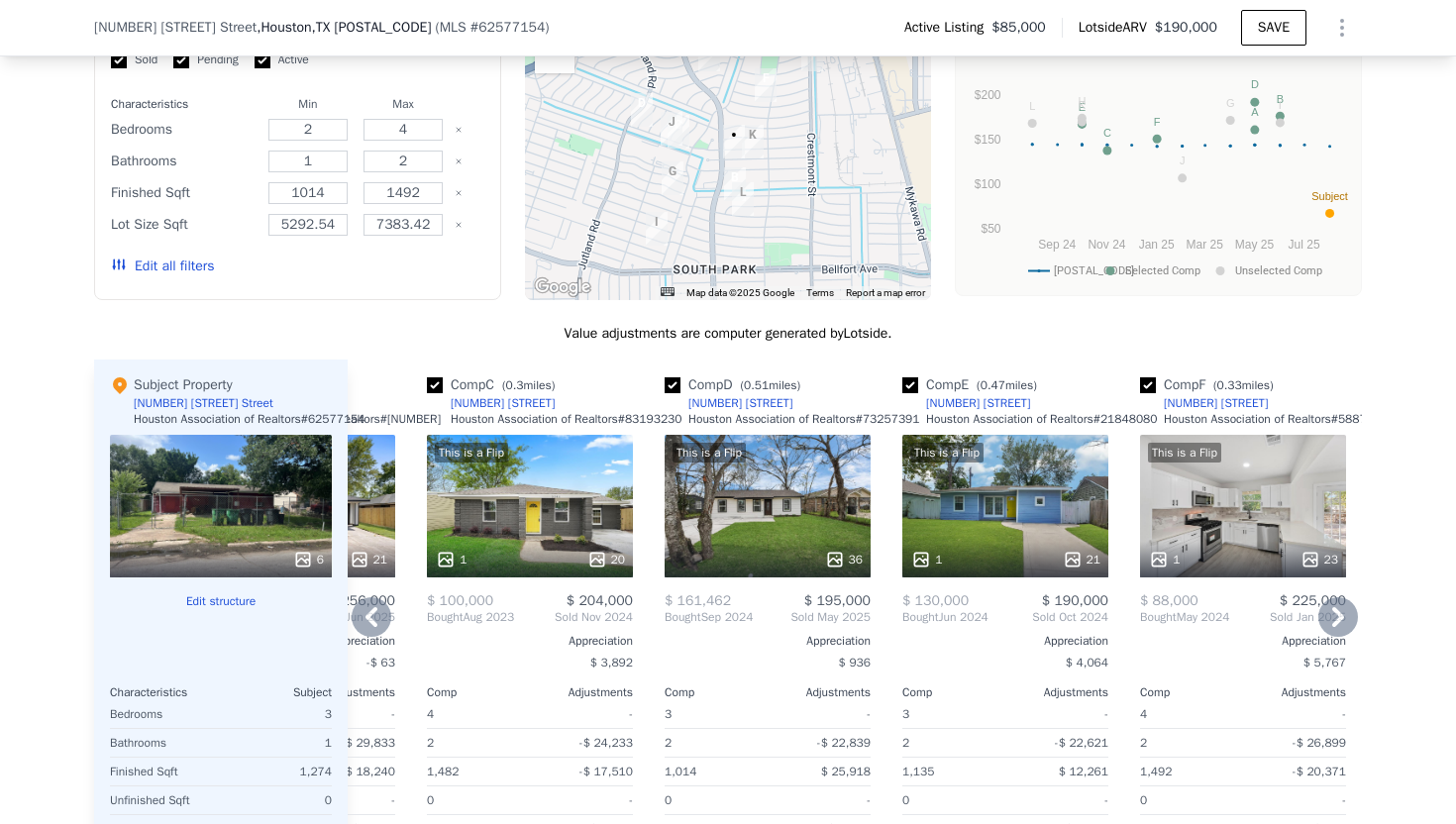 click on "7347 Krueger Rd" at bounding box center (740, 403) 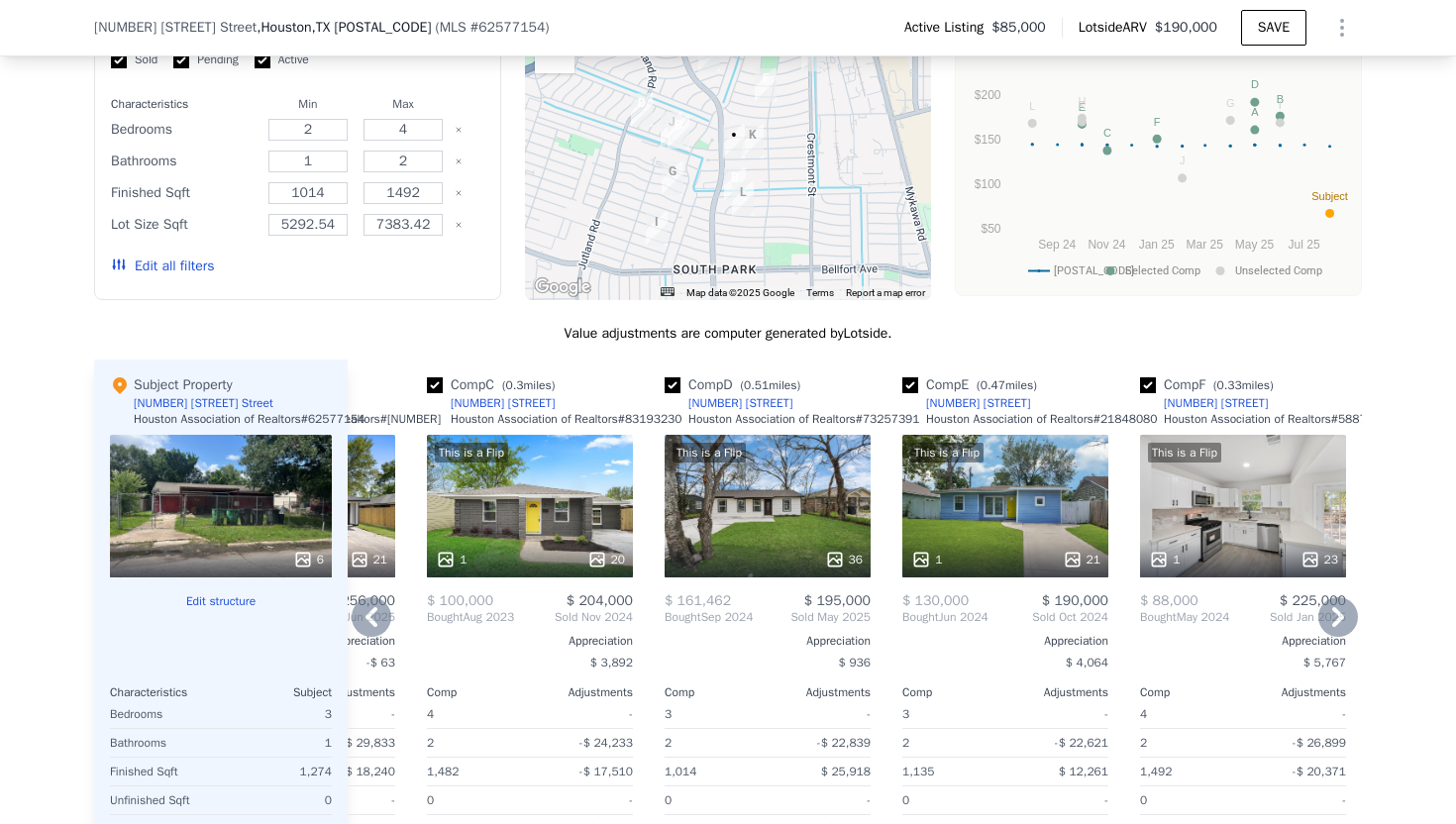 click at bounding box center (435, 385) 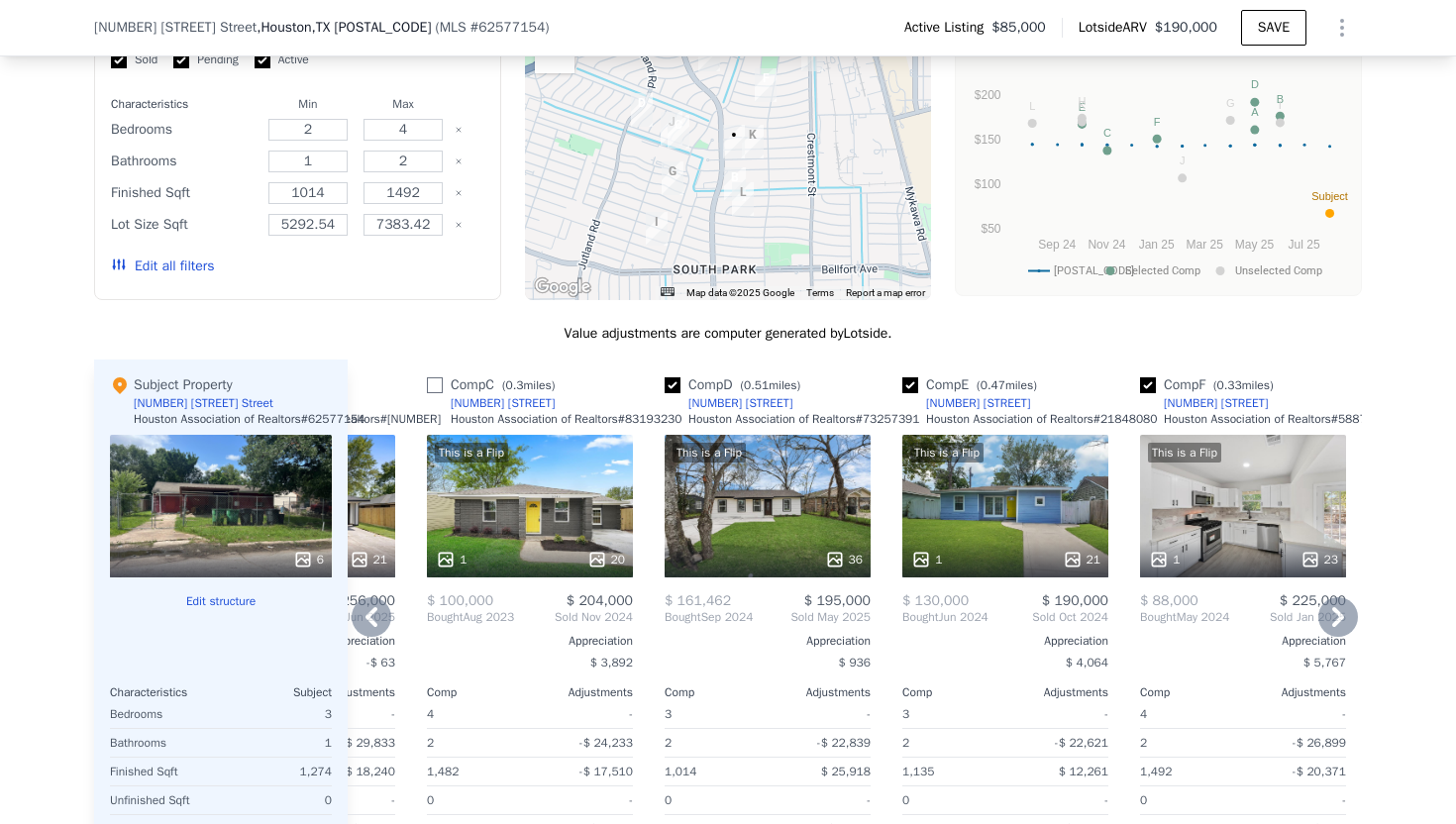 checkbox on "false" 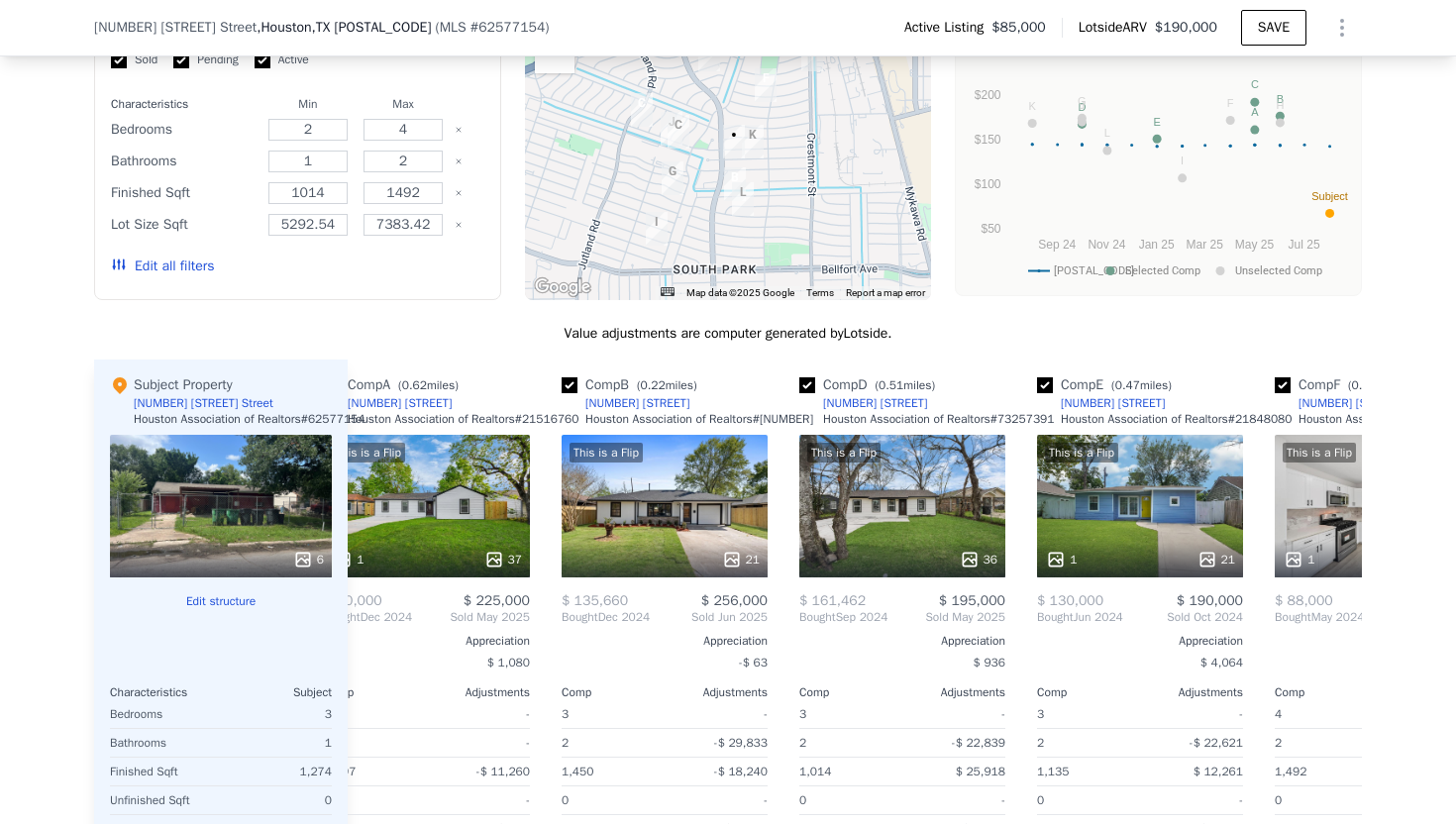 scroll, scrollTop: 0, scrollLeft: 0, axis: both 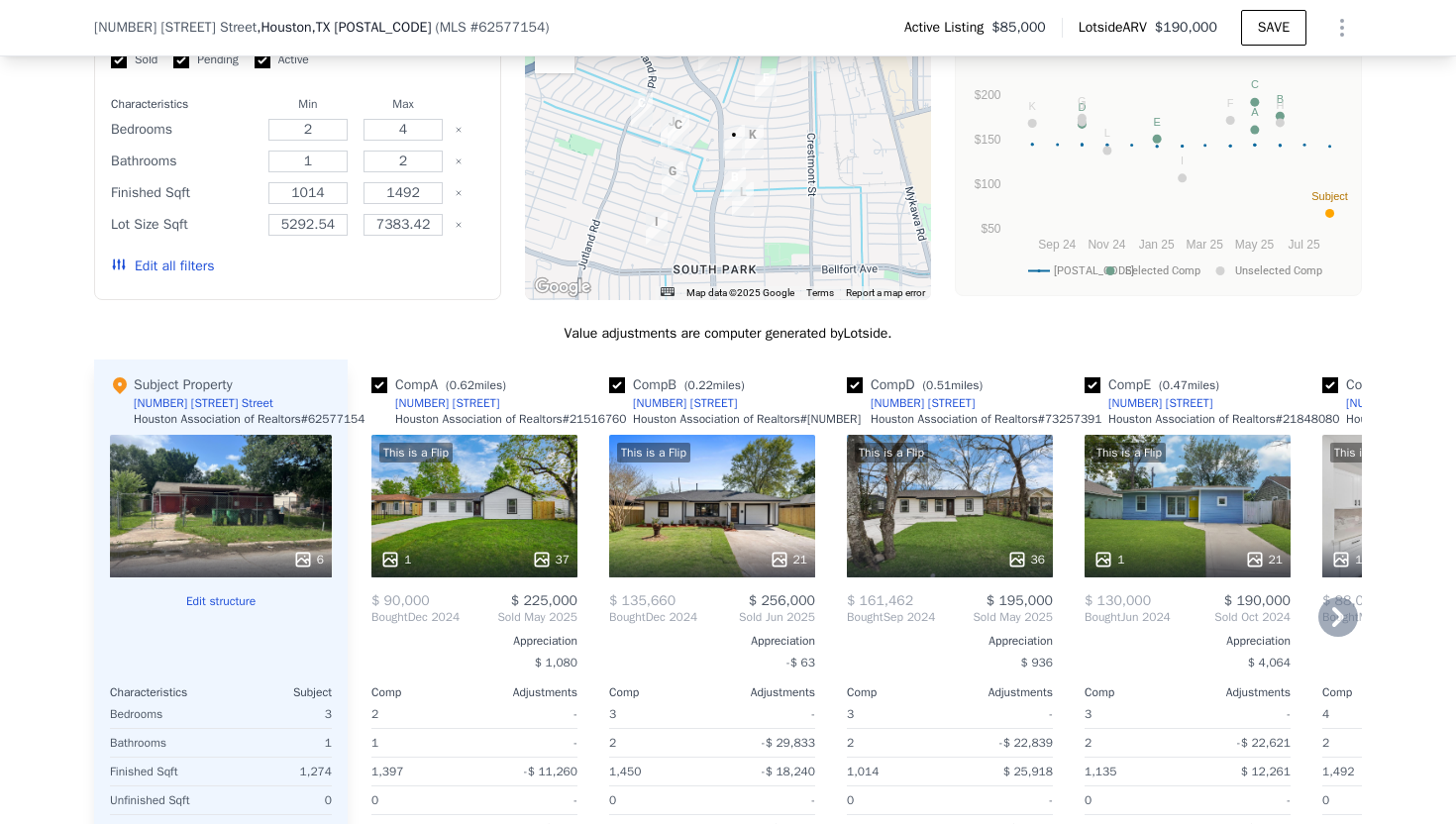 click on "[NUMBER] [STREET]" at bounding box center [684, 403] 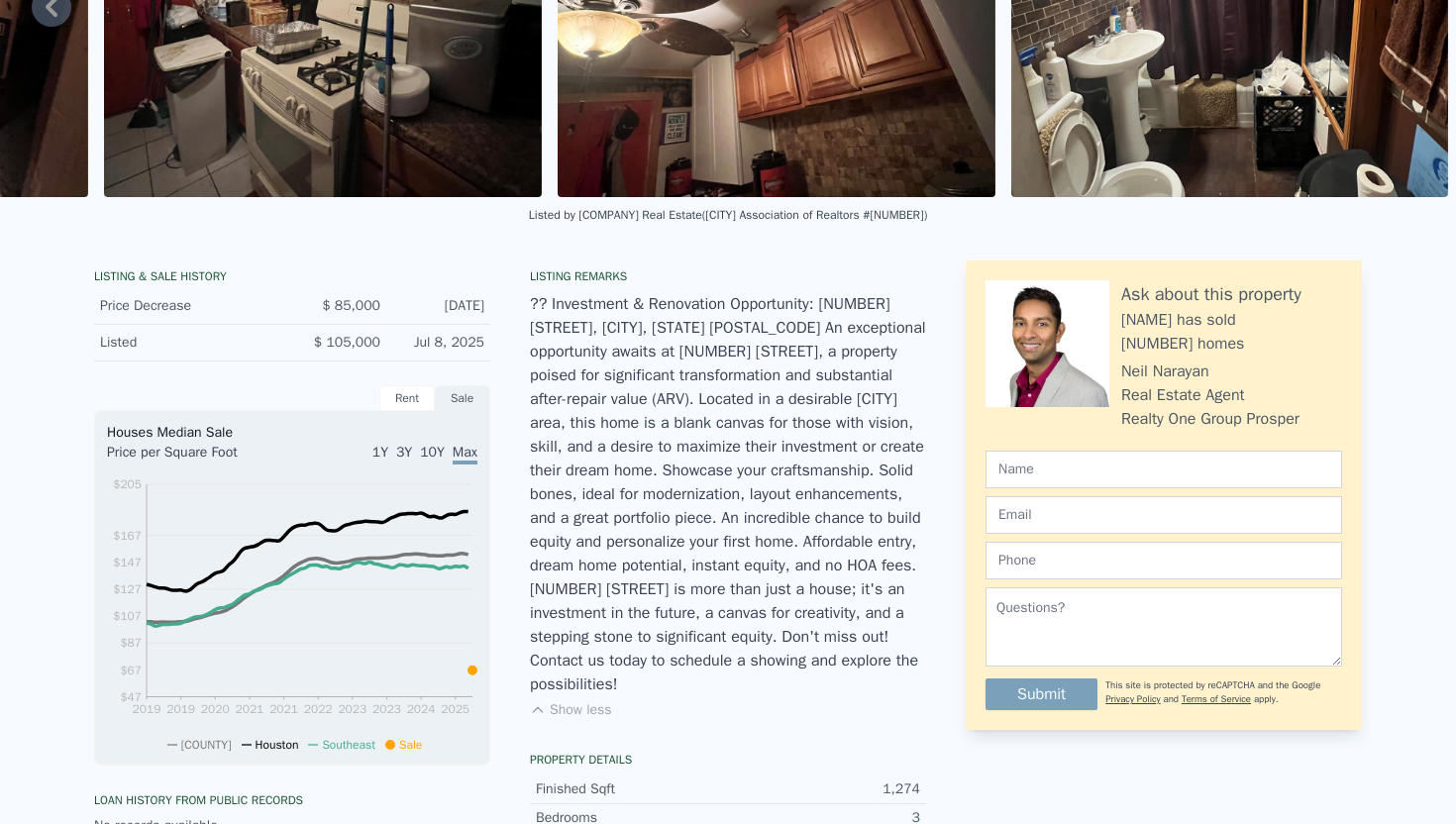 scroll, scrollTop: 0, scrollLeft: 0, axis: both 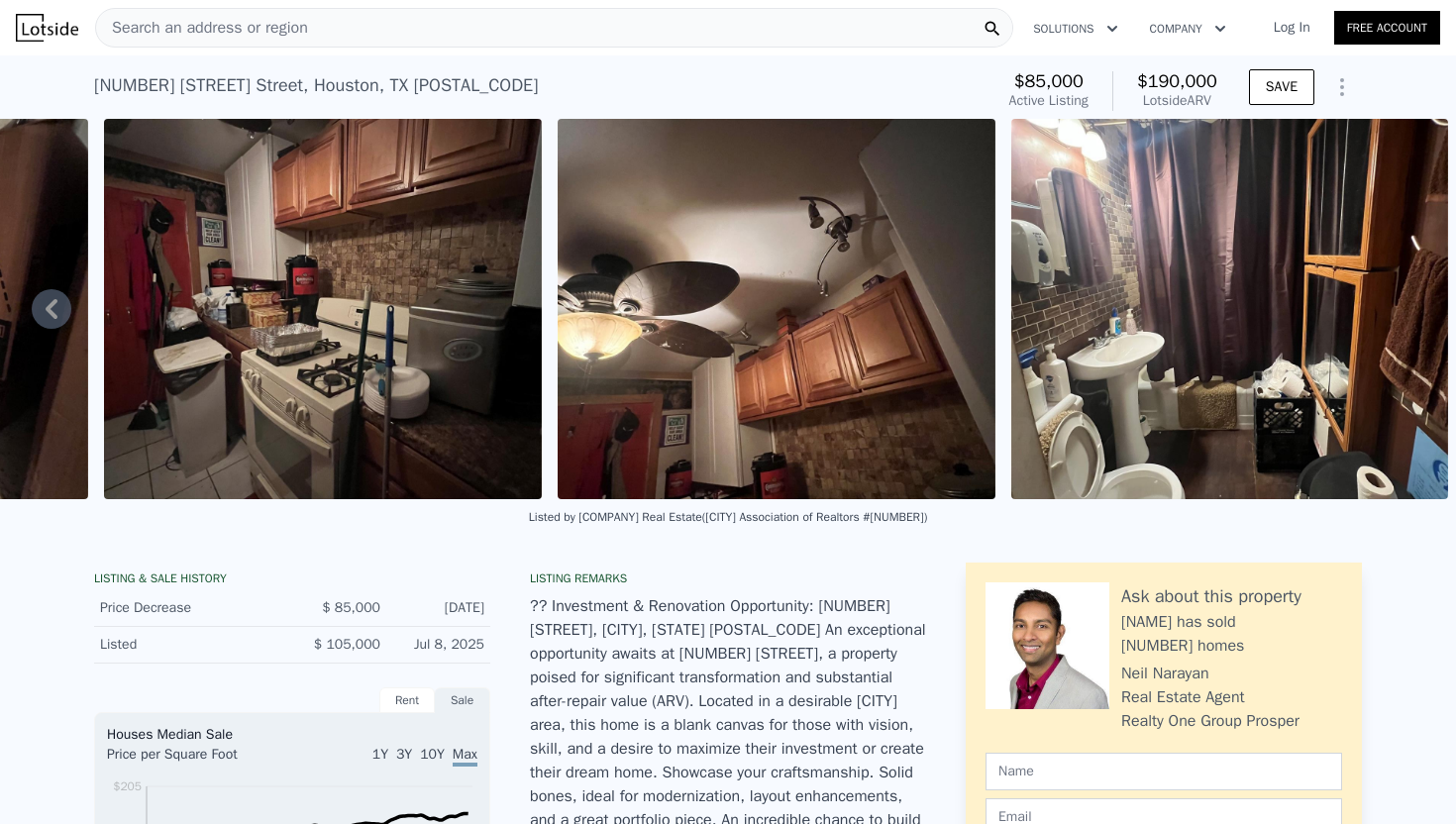 click 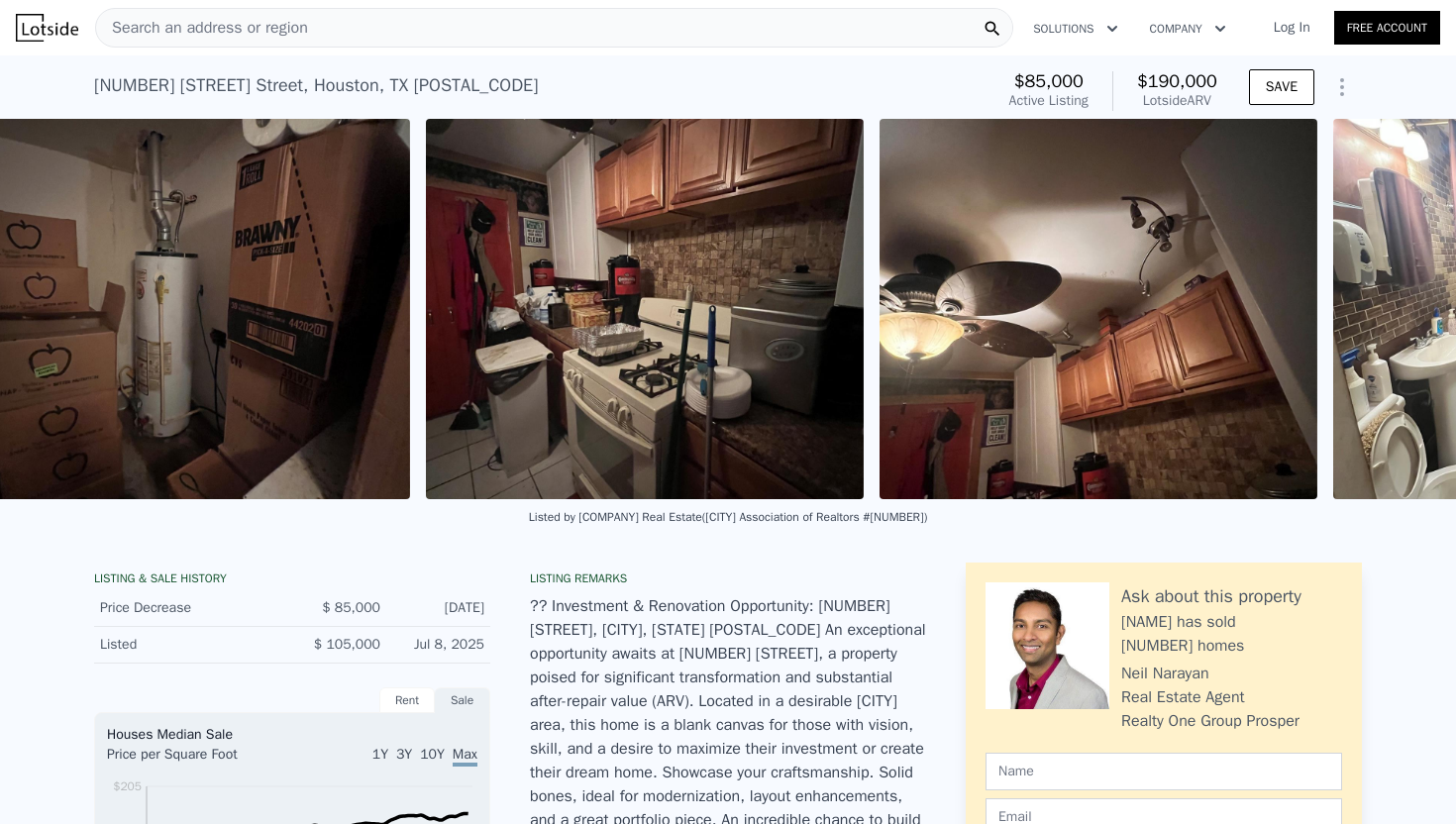 scroll, scrollTop: 0, scrollLeft: 1883, axis: horizontal 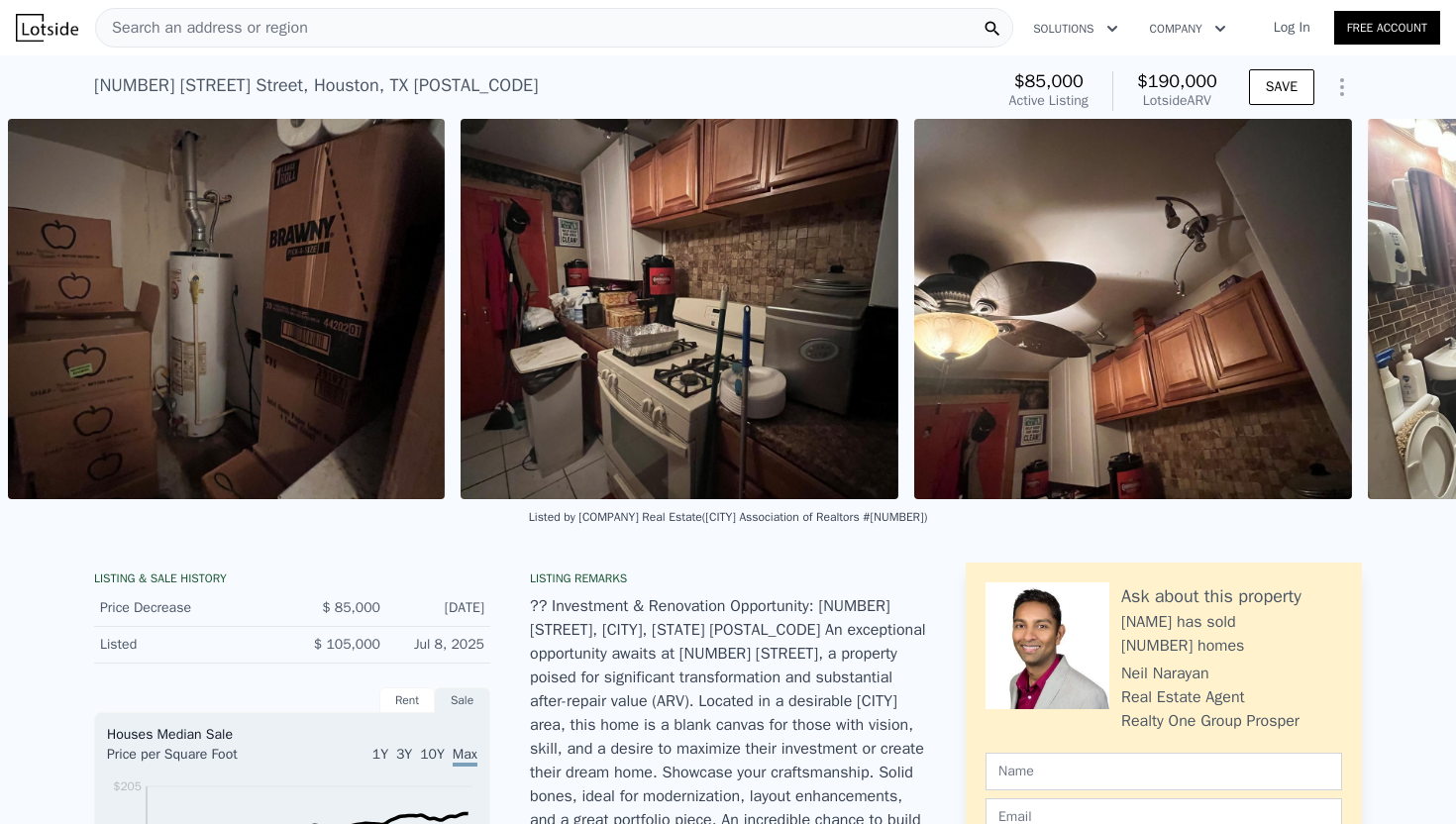 click at bounding box center [227, 309] 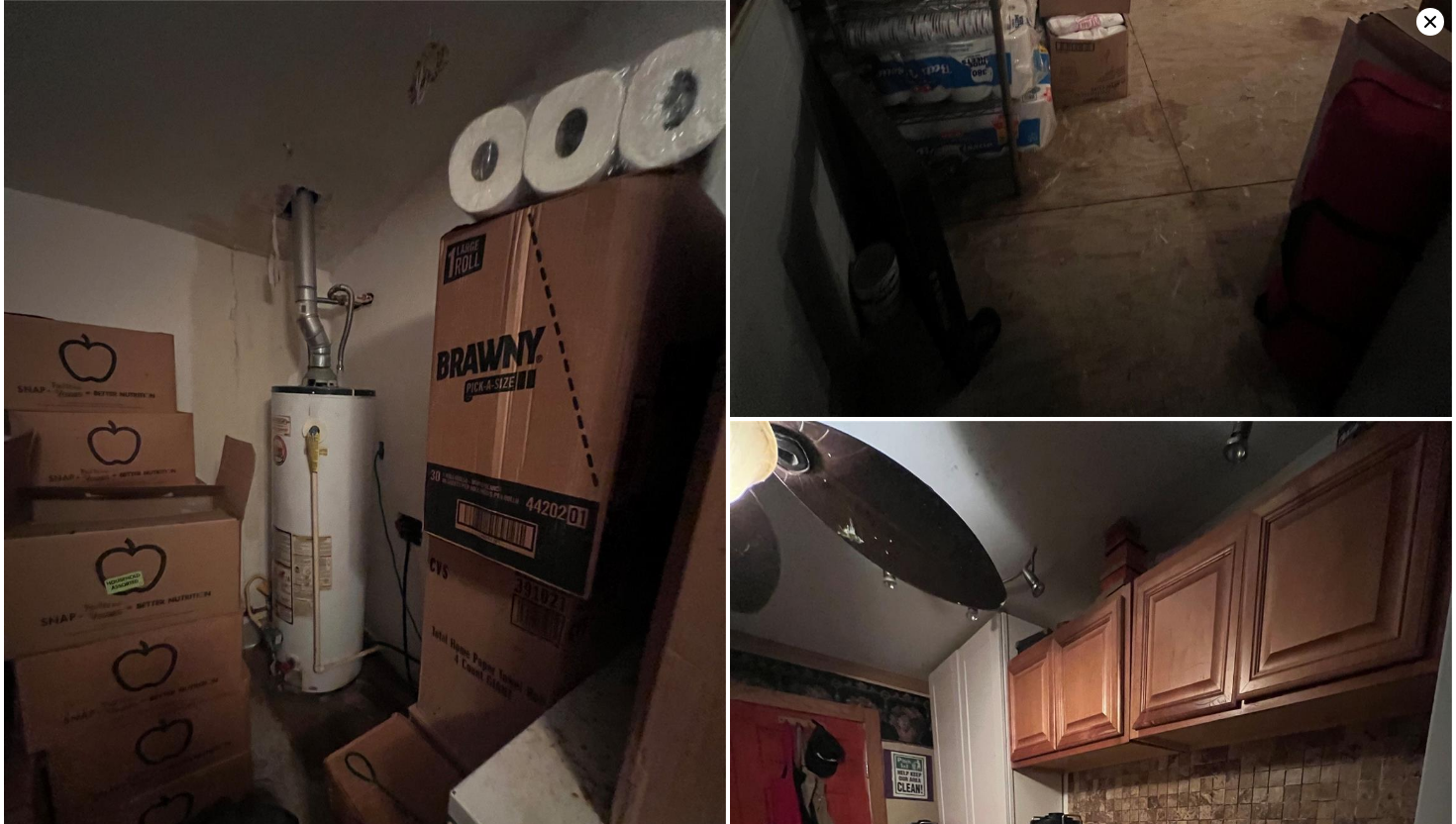 scroll, scrollTop: 0, scrollLeft: 0, axis: both 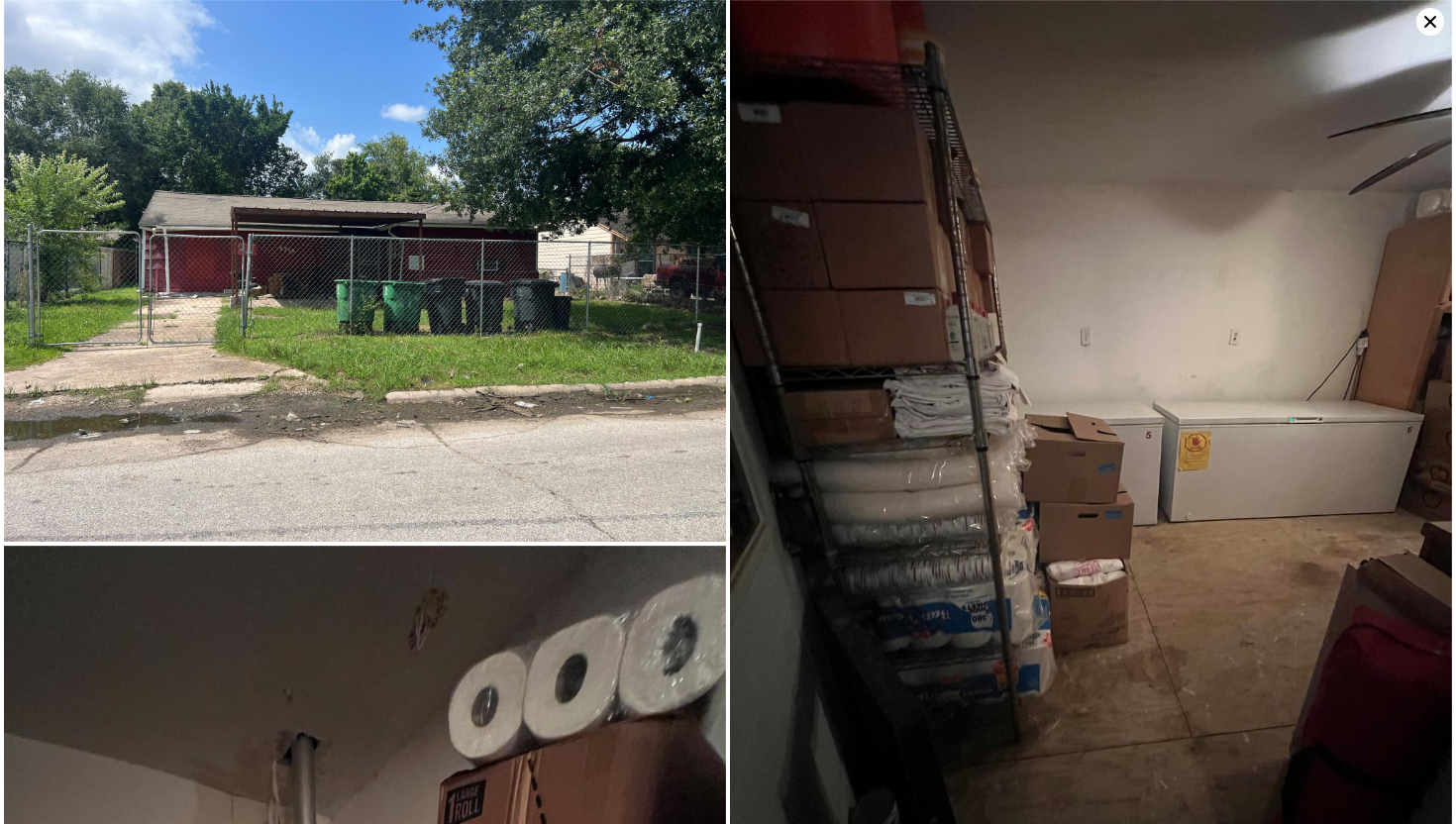 click at bounding box center [364, 270] 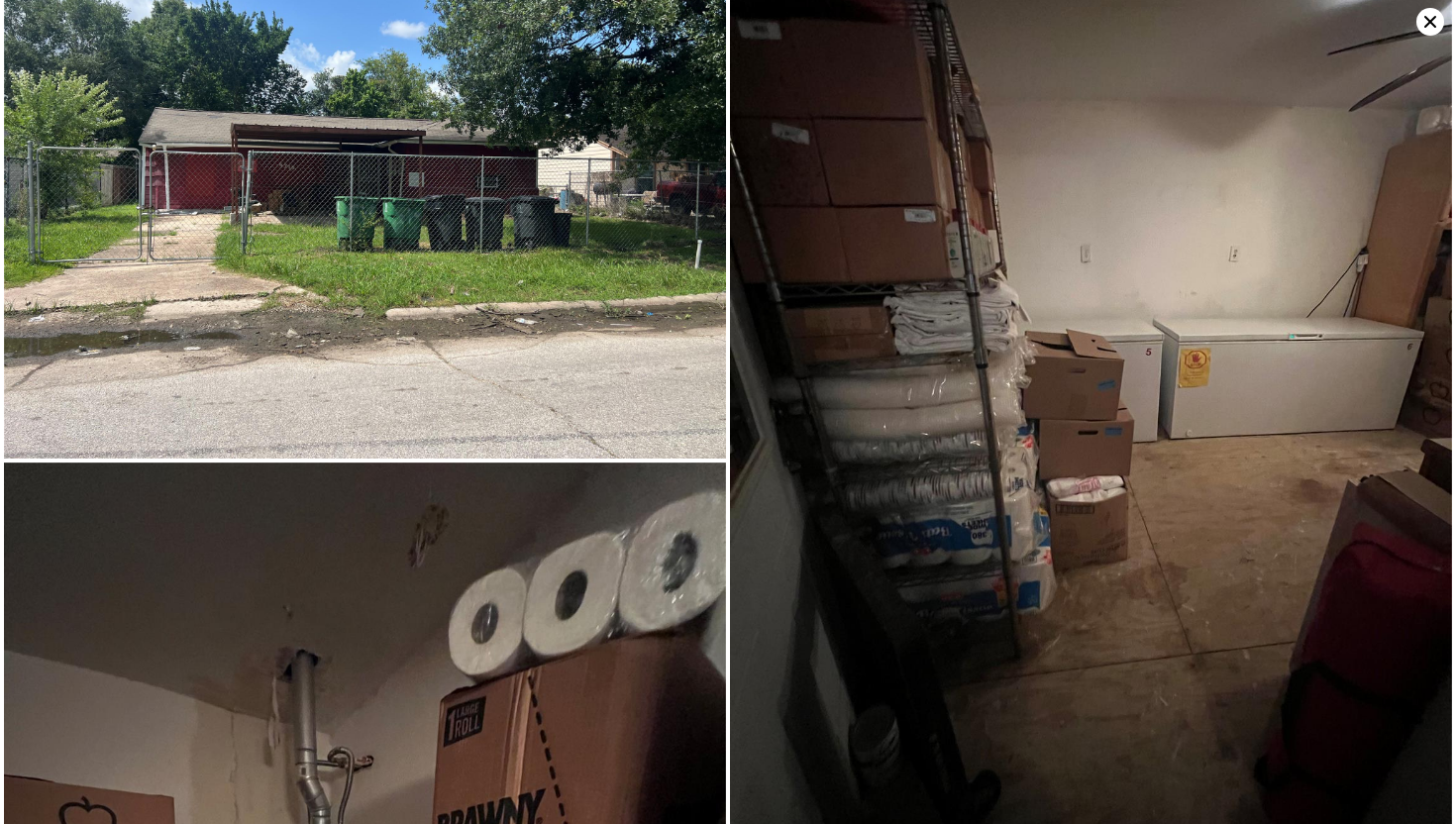 scroll, scrollTop: 0, scrollLeft: 0, axis: both 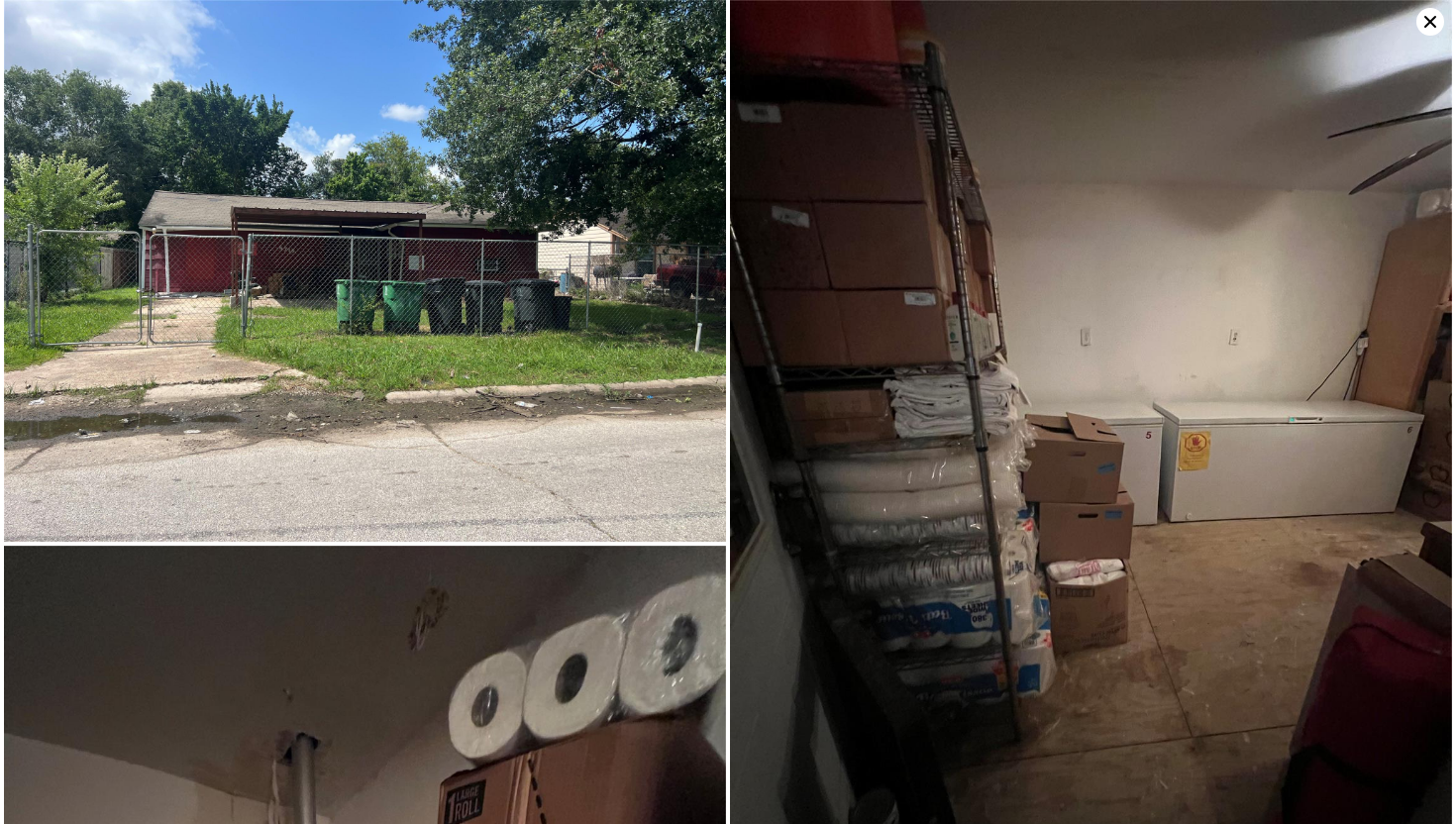 click 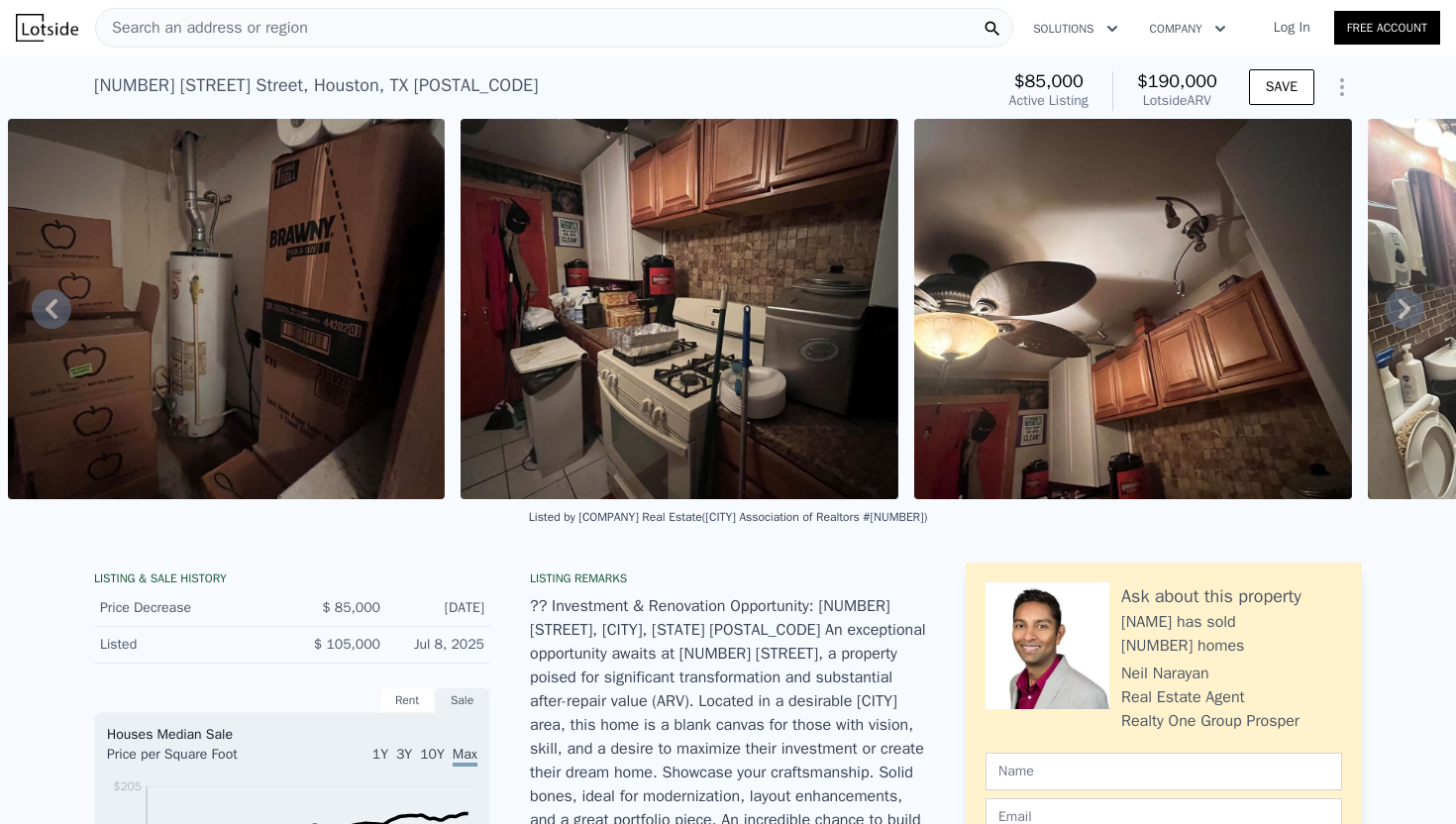 click on "5719 Southwind Street ,   Houston ,   TX   77033" at bounding box center [316, 85] 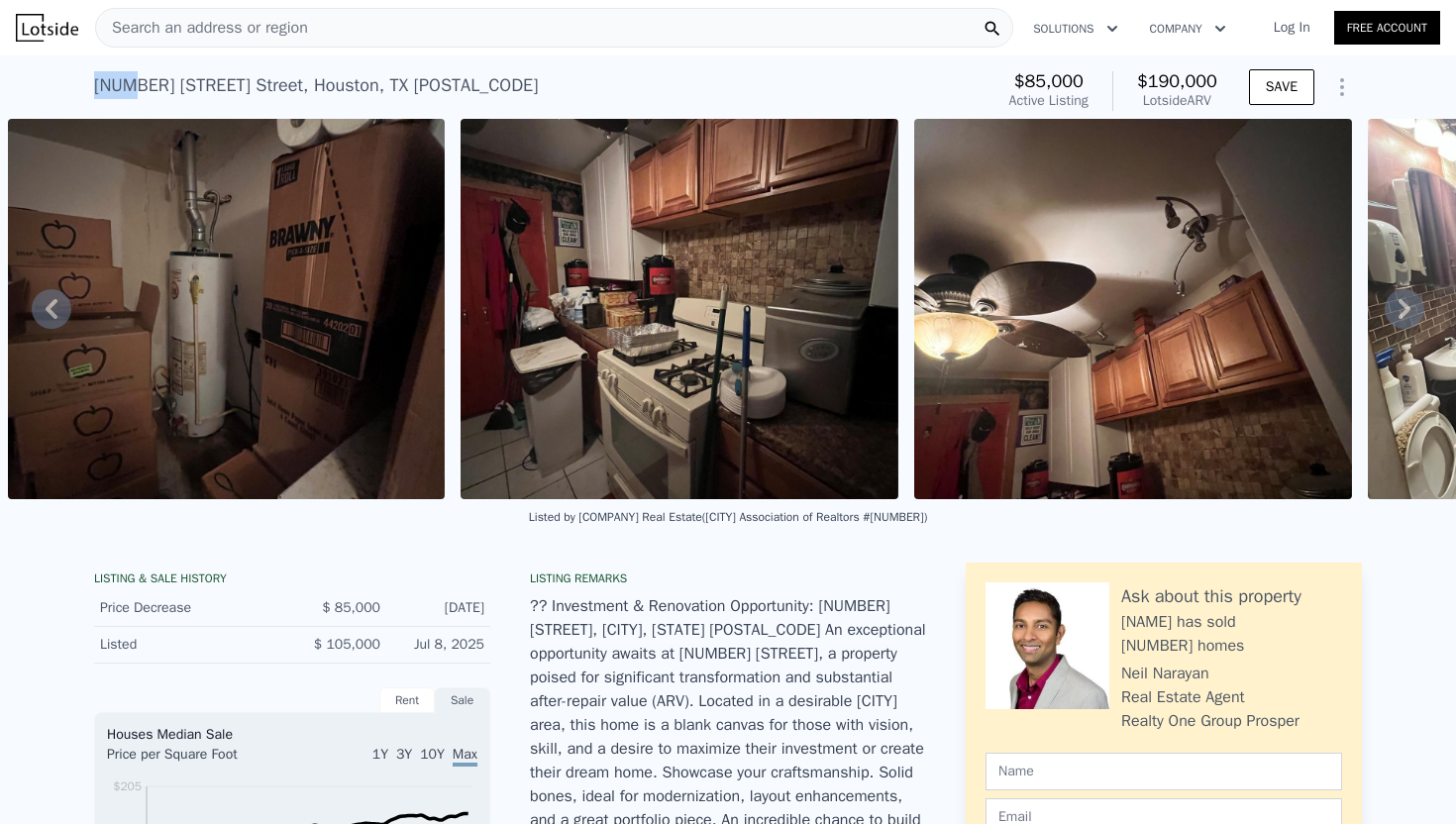 click on "5719 Southwind Street ,   Houston ,   TX   77033" at bounding box center [316, 85] 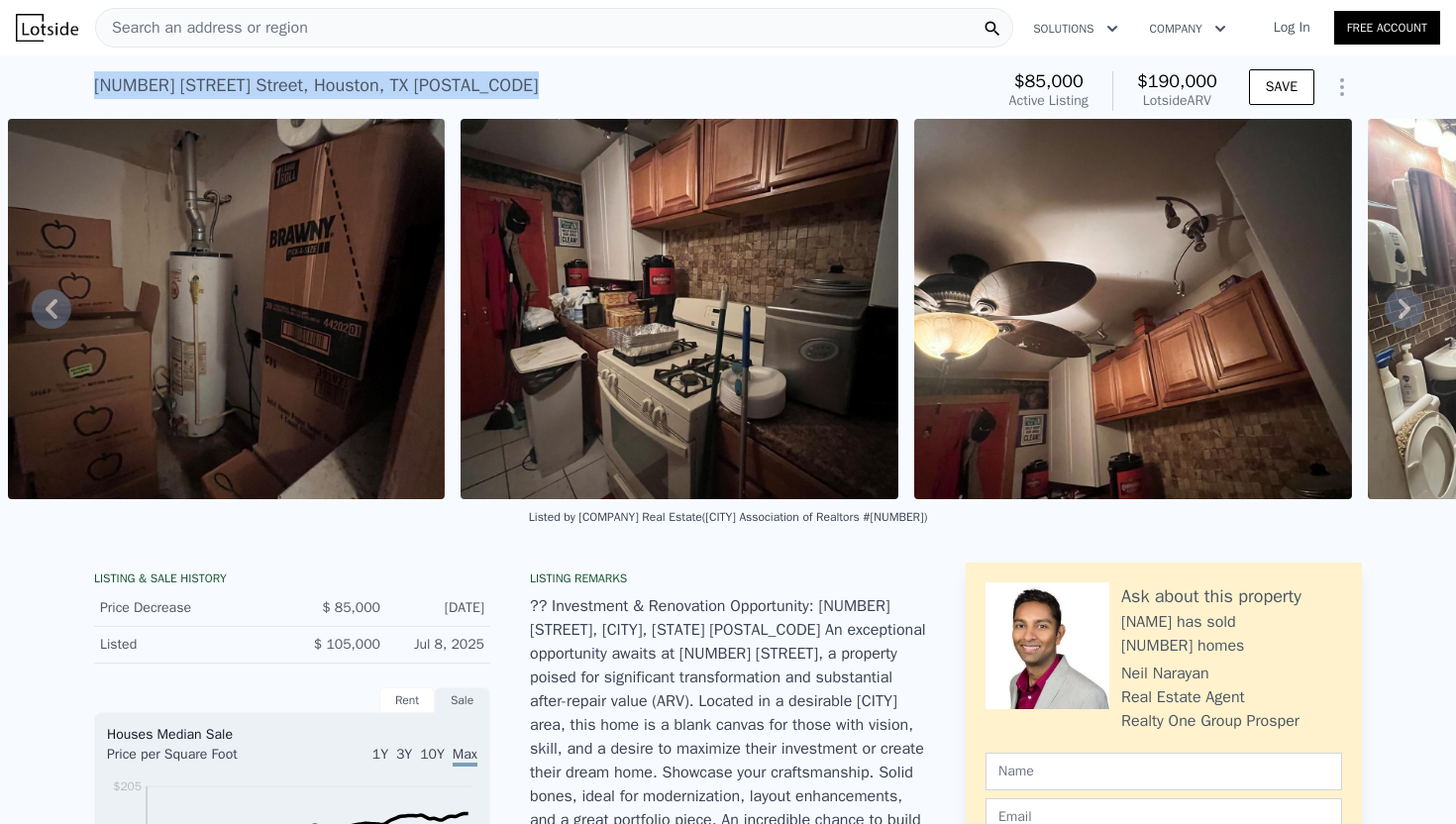click on "5719 Southwind Street ,   Houston ,   TX   77033" at bounding box center [316, 85] 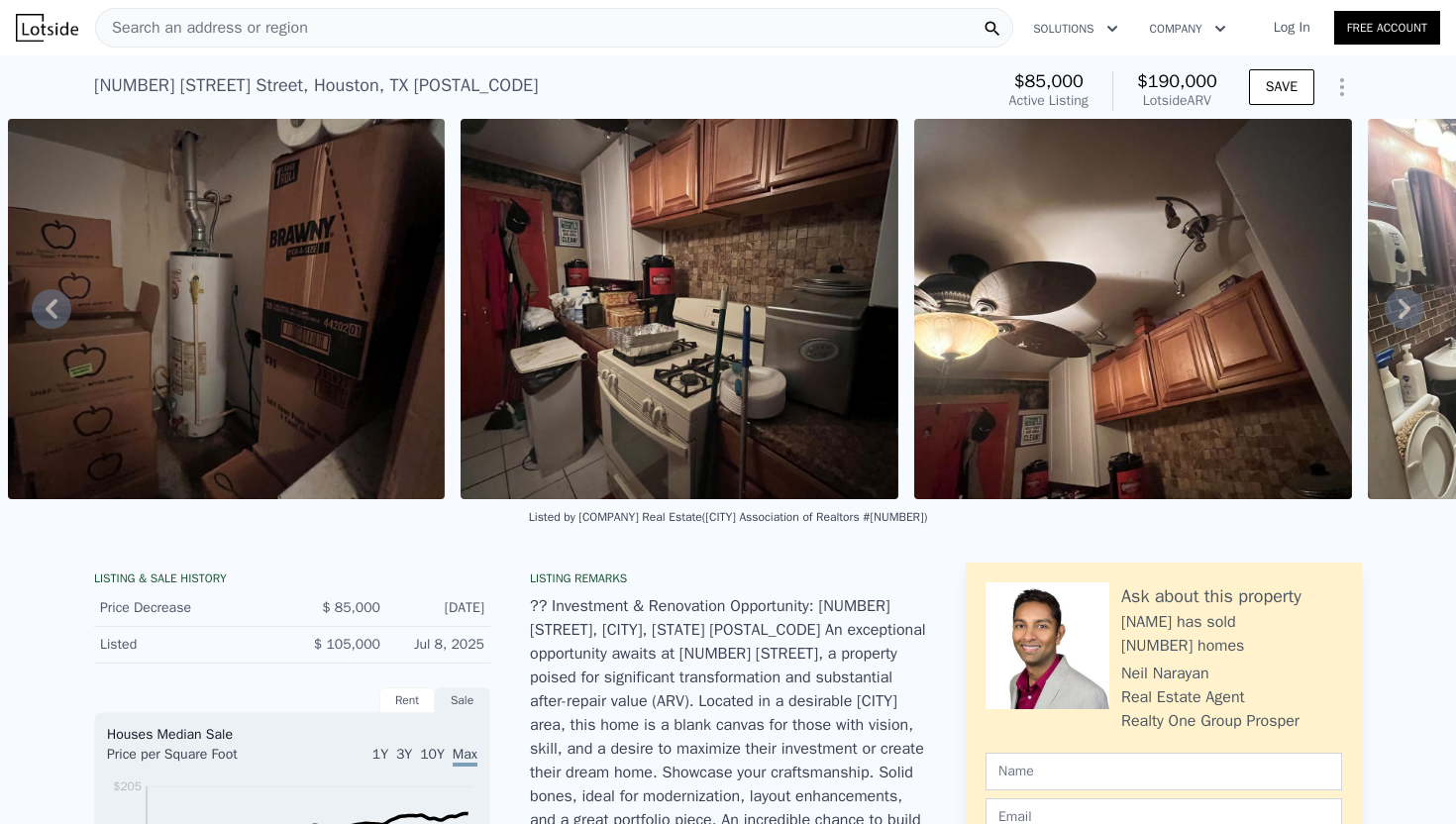 click on "5719 Southwind Street ,   Houston ,   TX   77033 Active at  $85k (~ARV  $190k )" at bounding box center (540, 91) 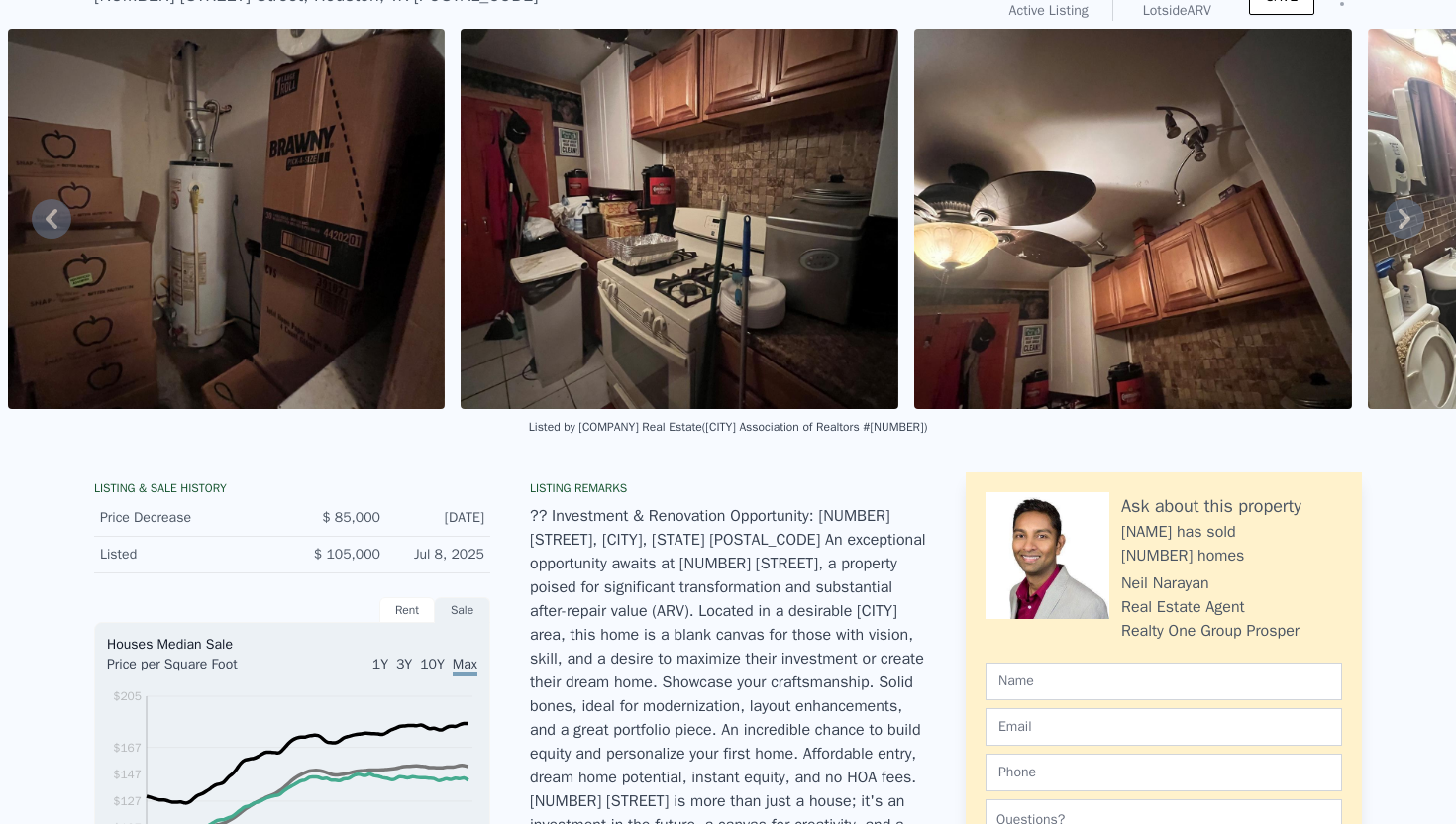 scroll, scrollTop: 0, scrollLeft: 0, axis: both 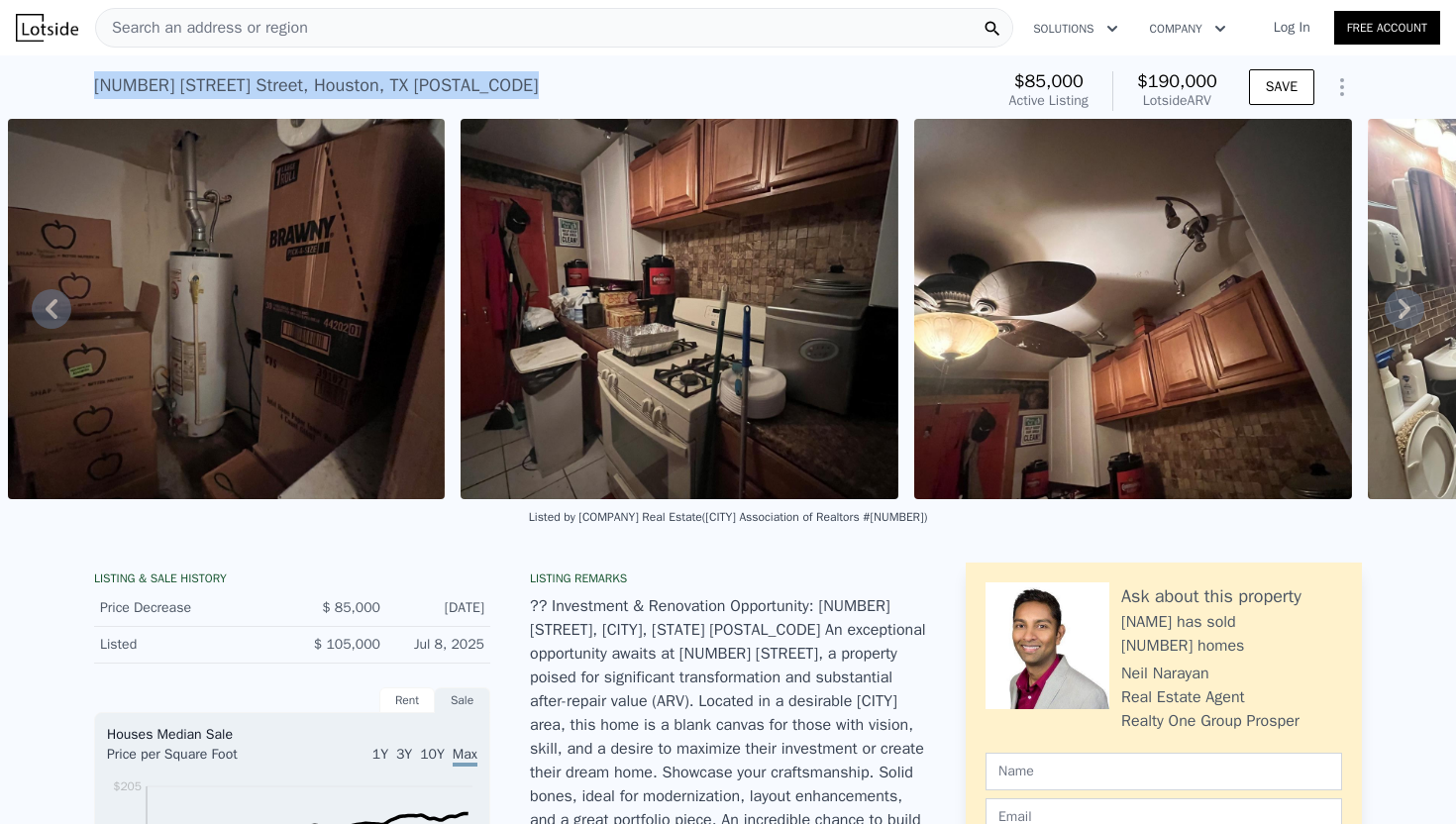 drag, startPoint x: 86, startPoint y: 83, endPoint x: 478, endPoint y: 83, distance: 392 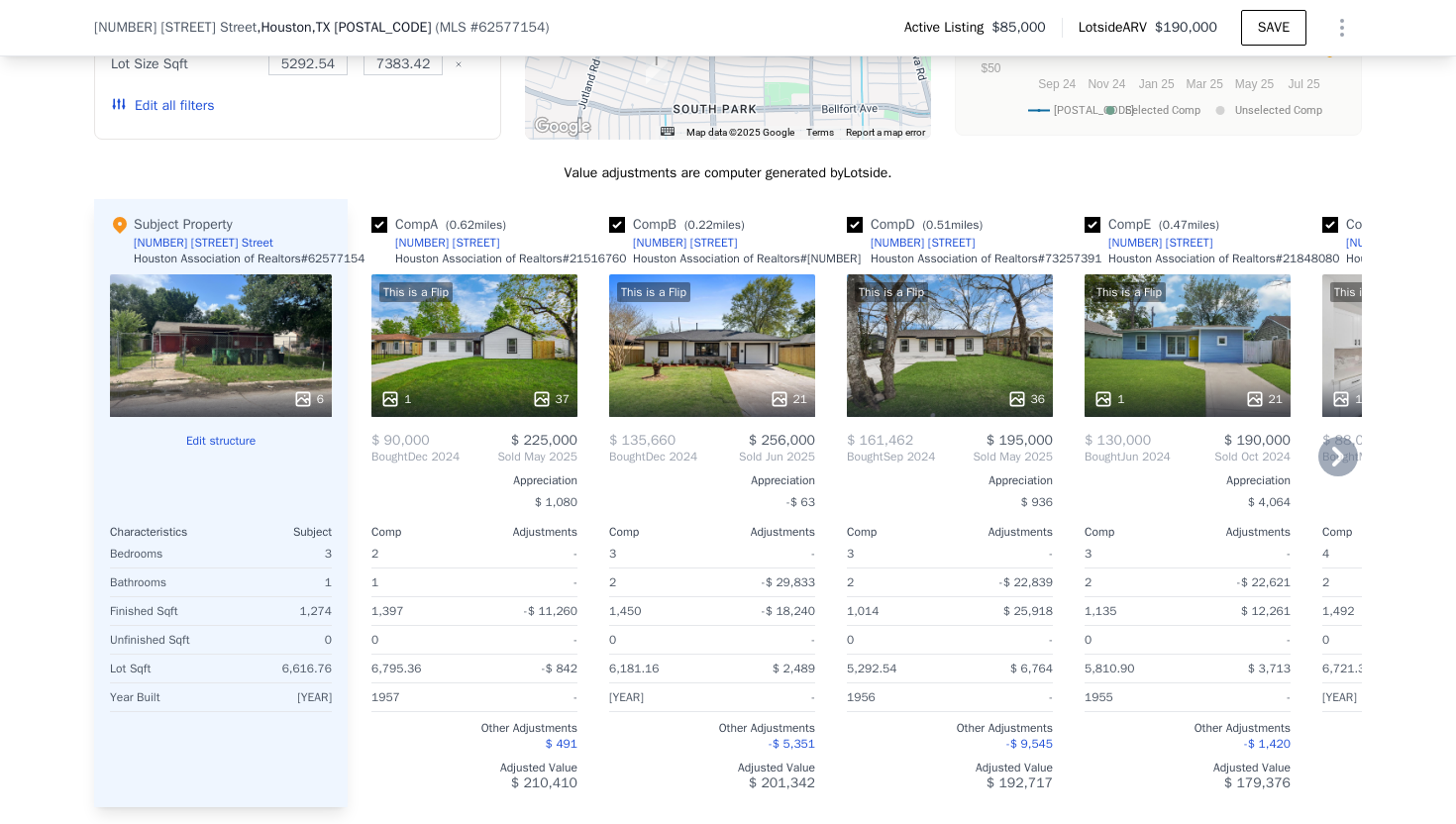 scroll, scrollTop: 2013, scrollLeft: 0, axis: vertical 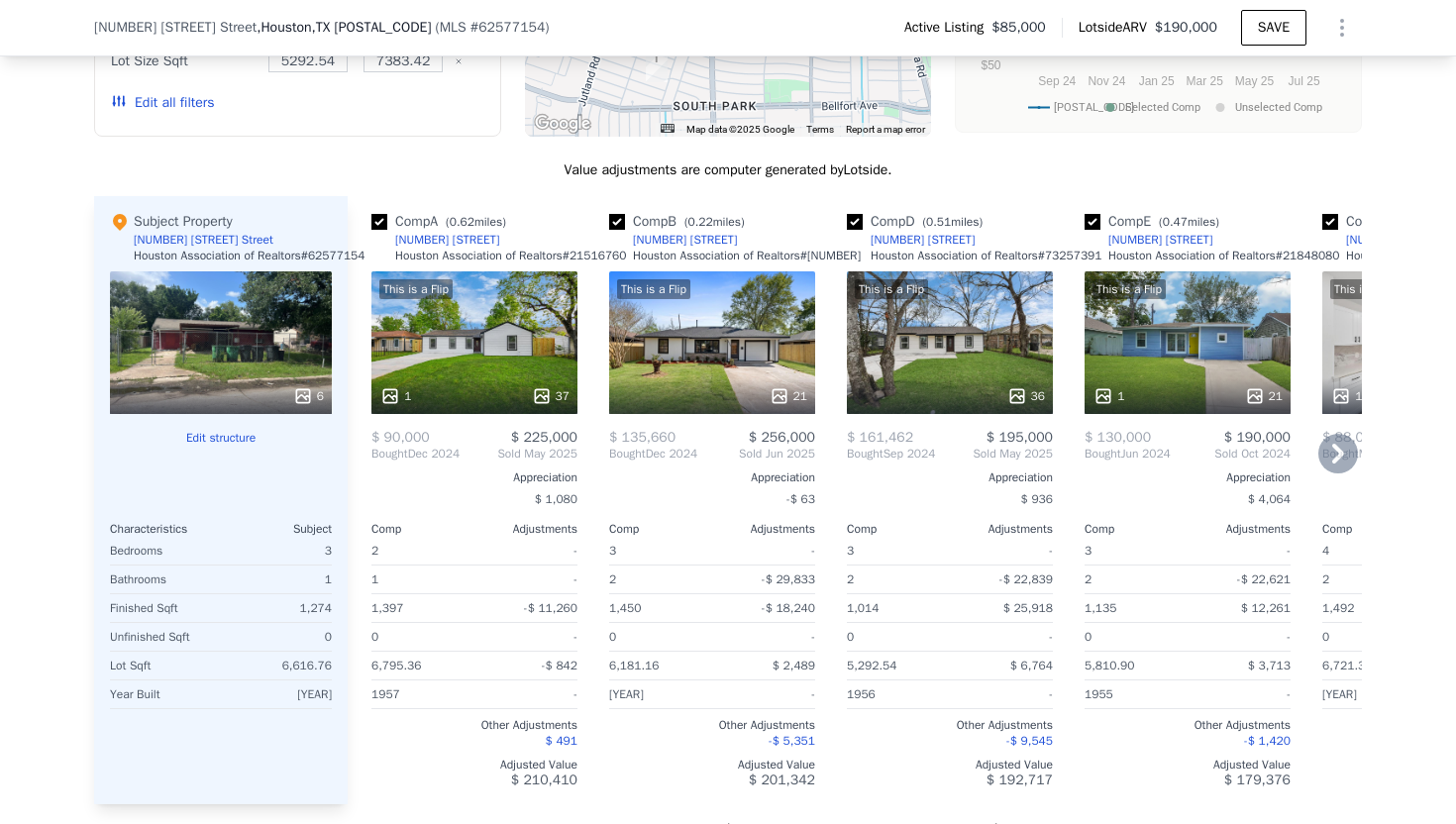 click on "5821 Southwell St" at bounding box center [447, 240] 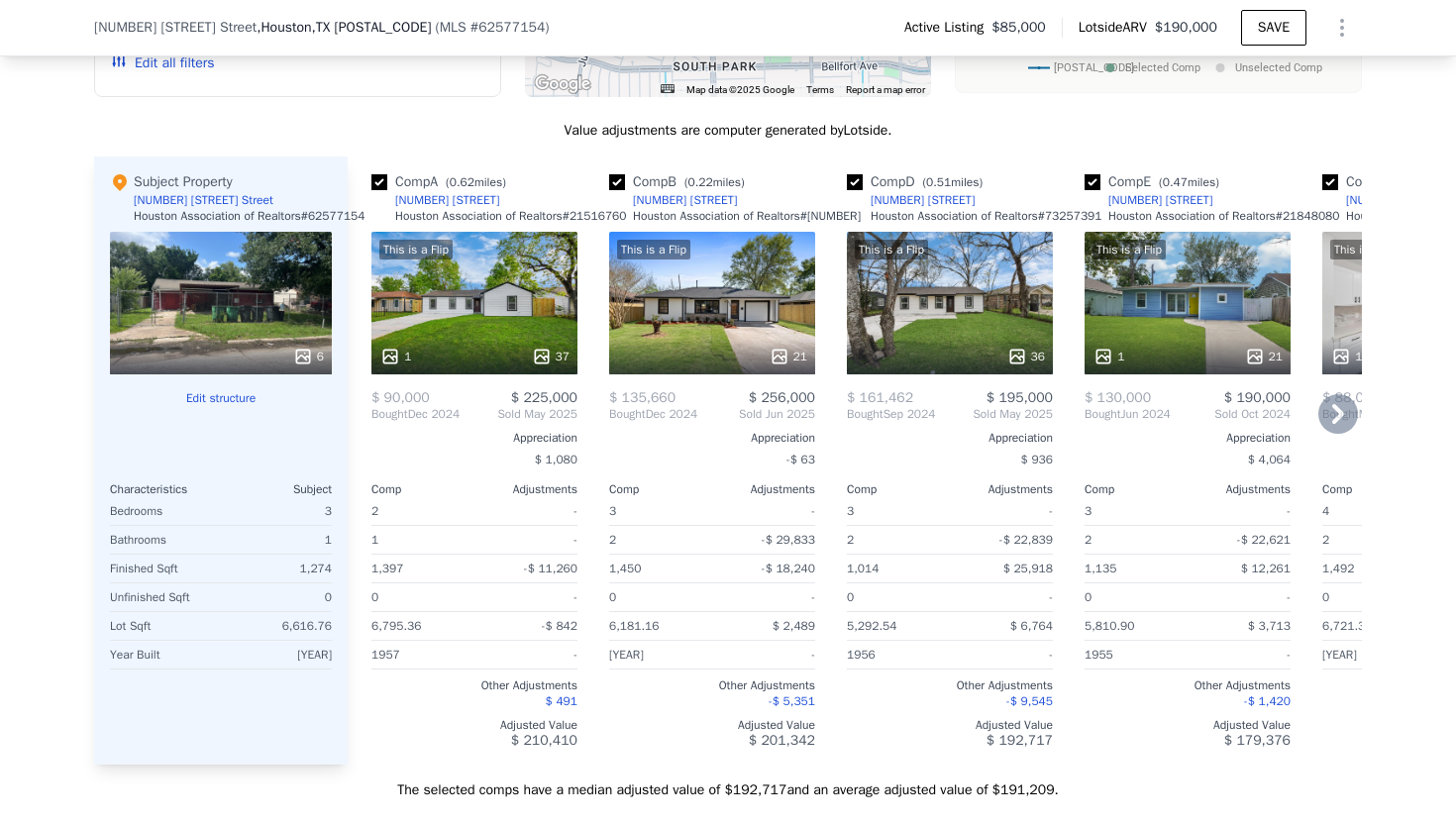 scroll, scrollTop: 2069, scrollLeft: 0, axis: vertical 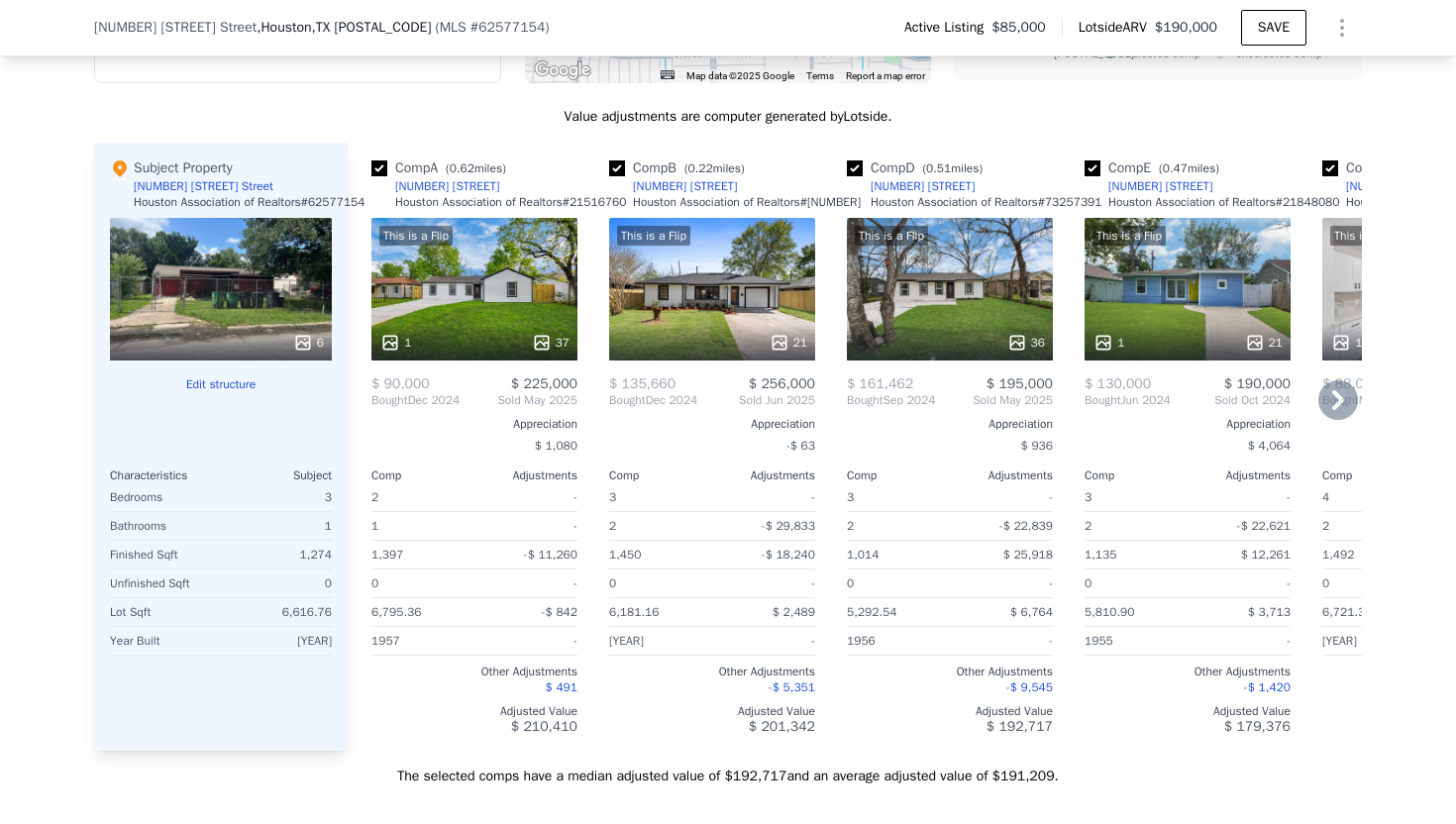 click on "[NUMBER] [STREET]" at bounding box center [684, 186] 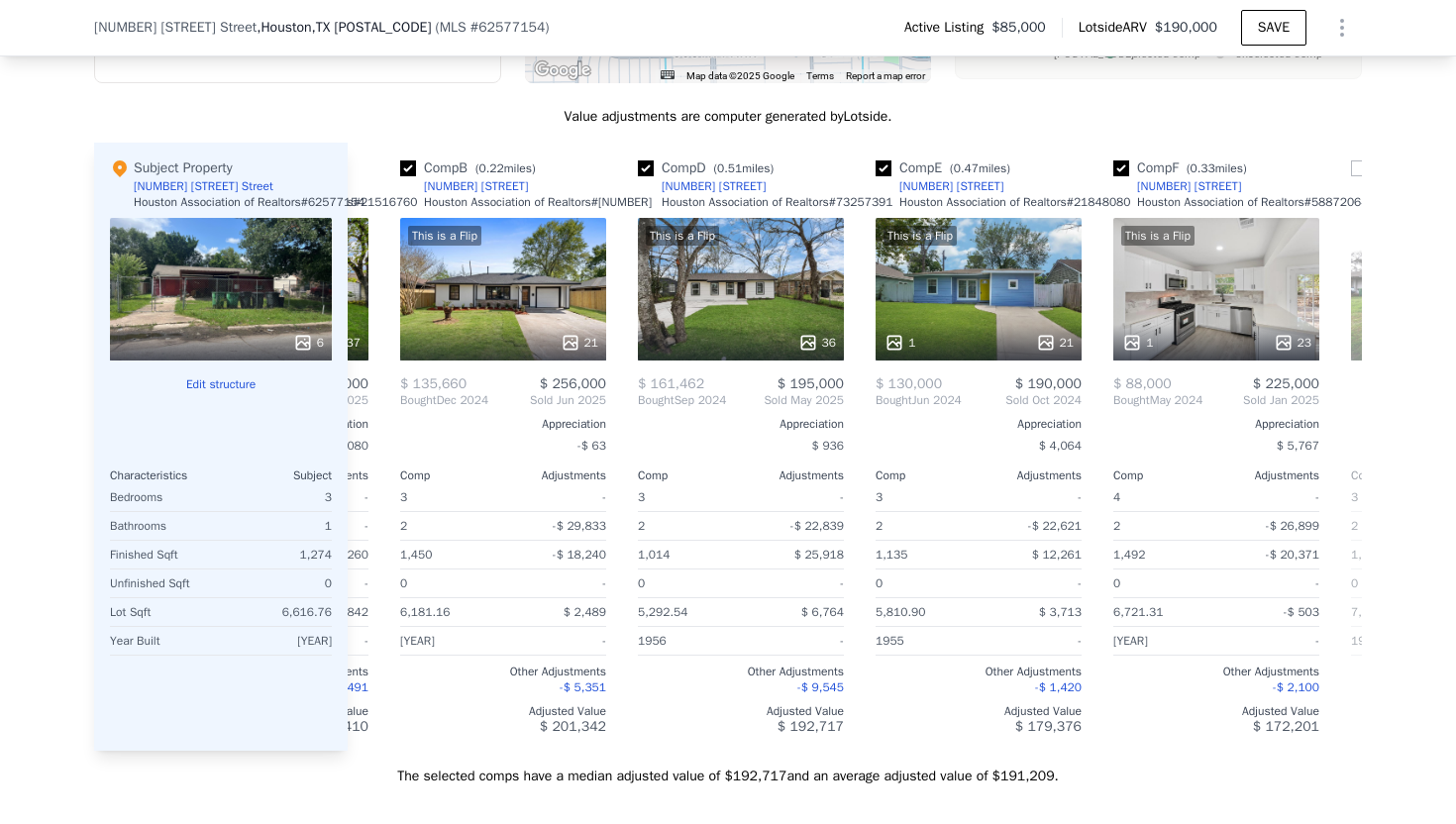 scroll, scrollTop: 0, scrollLeft: 260, axis: horizontal 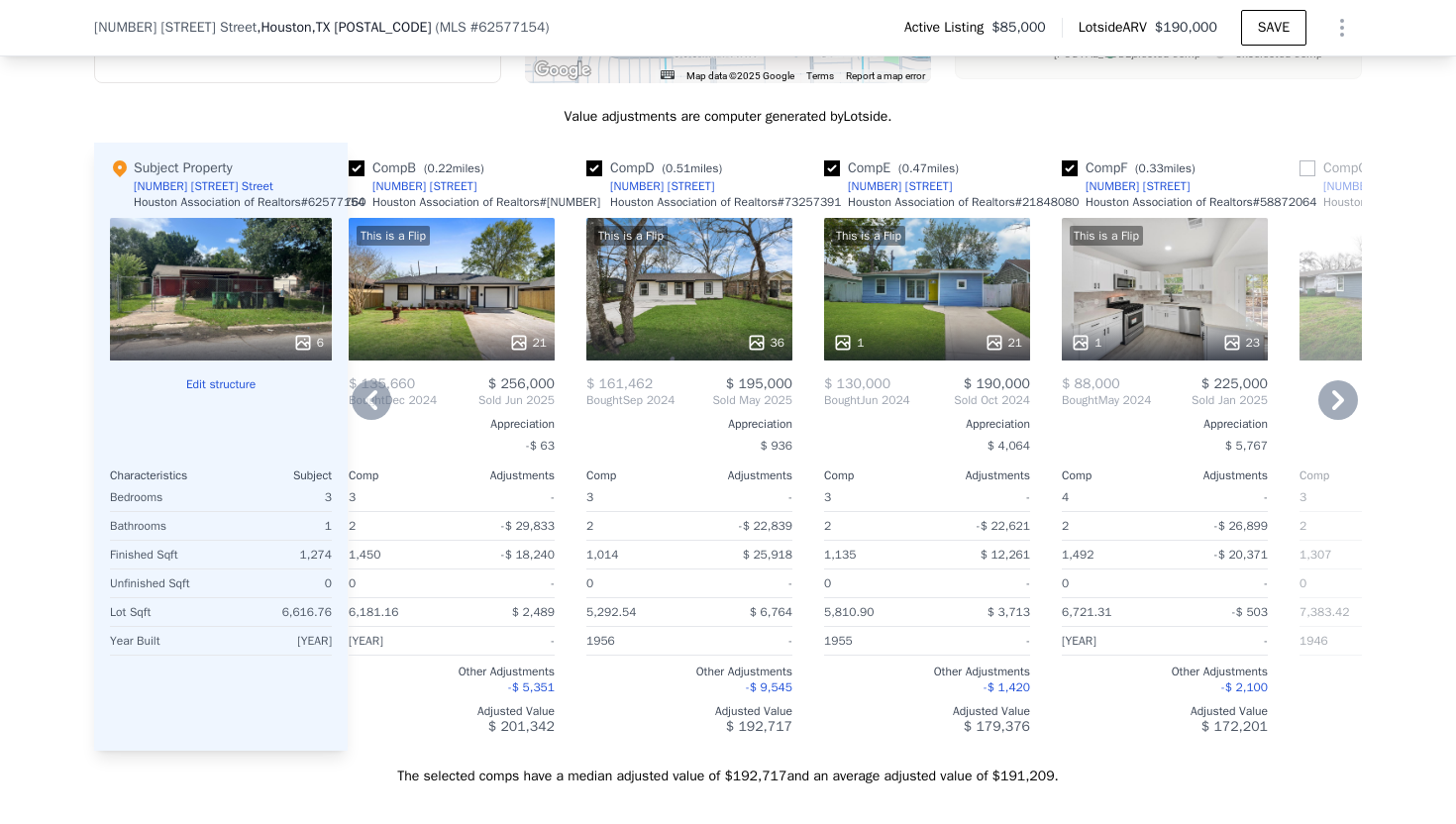 click at bounding box center (832, 168) 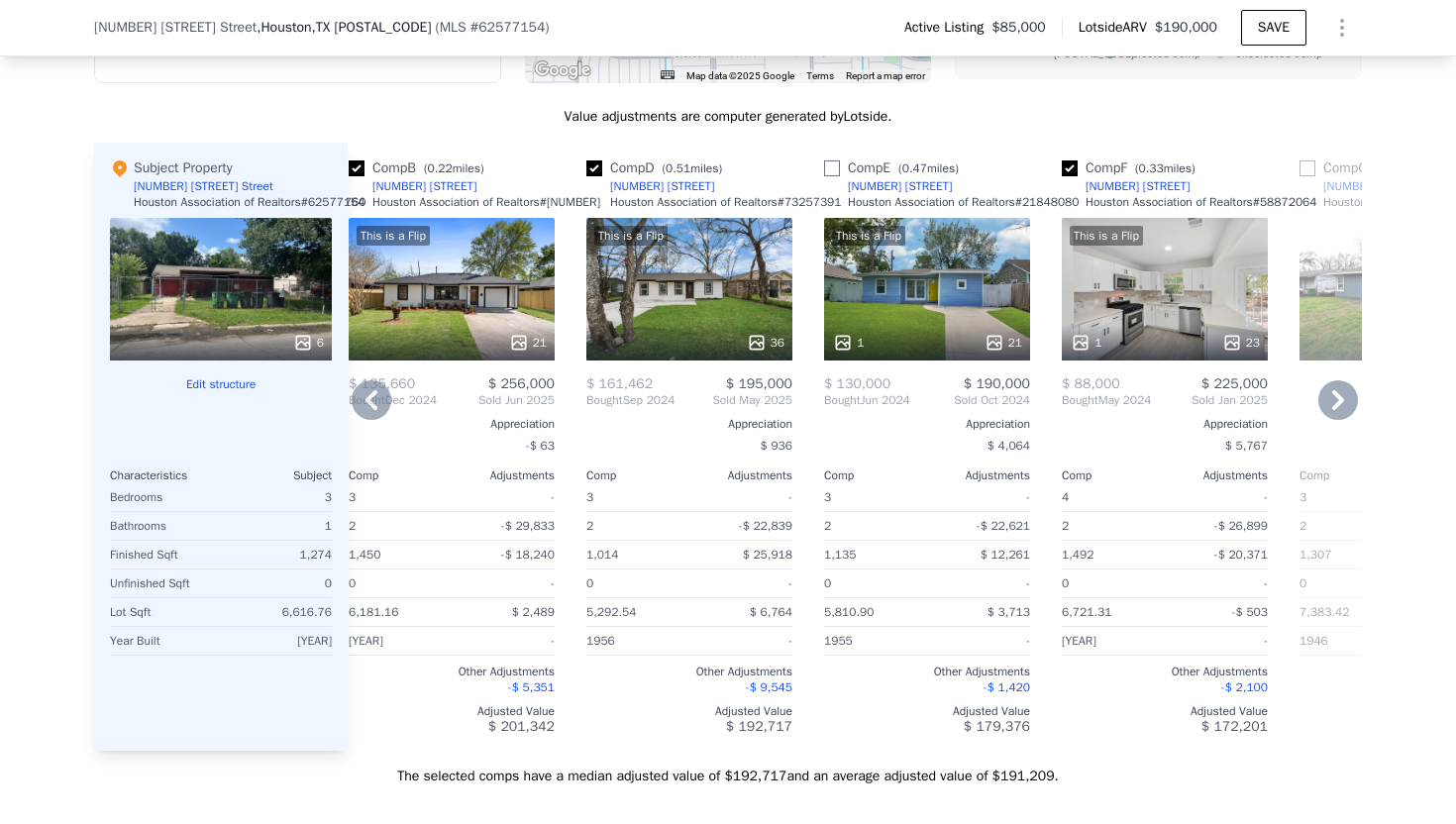 checkbox on "false" 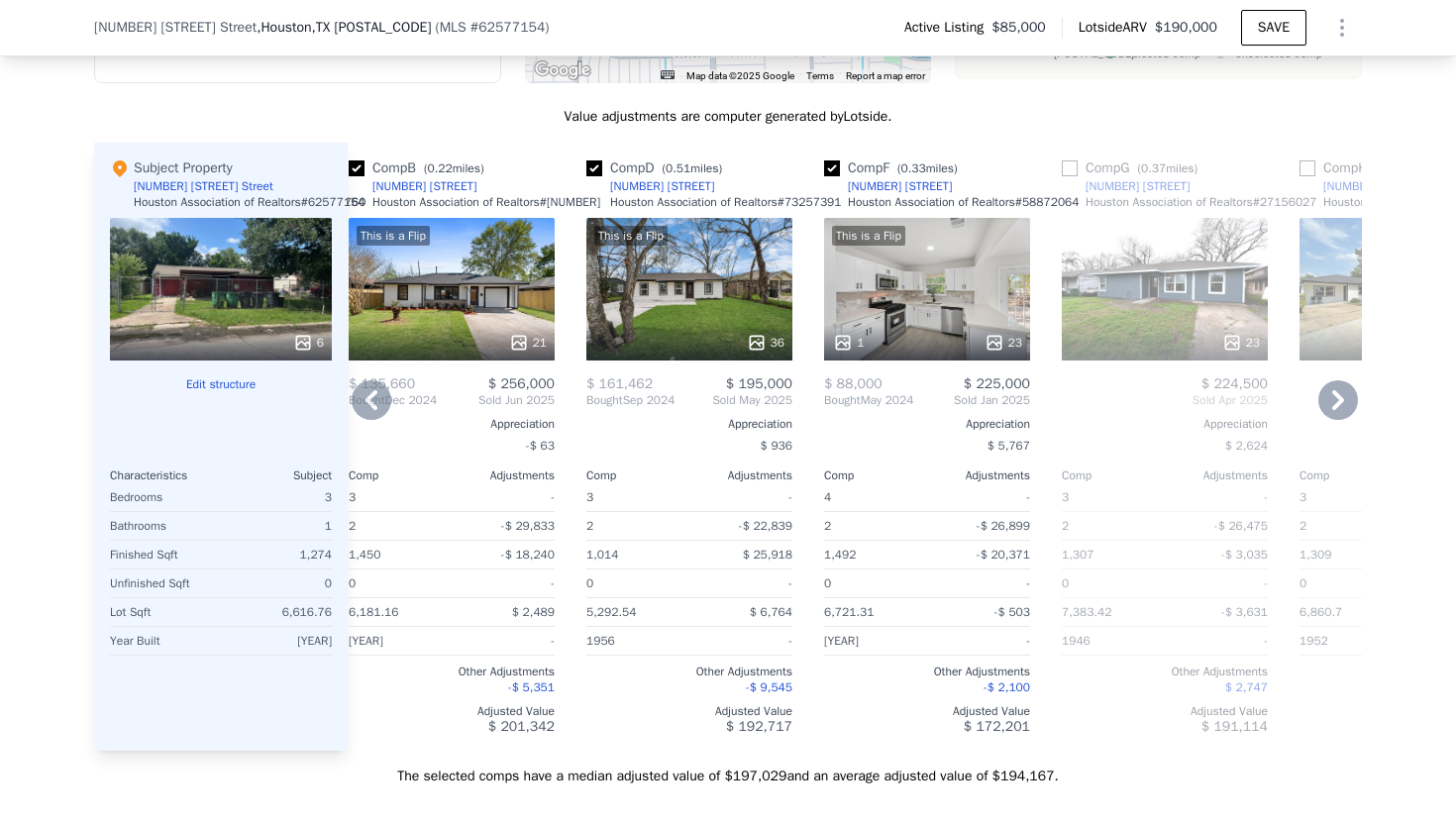 click at bounding box center (832, 168) 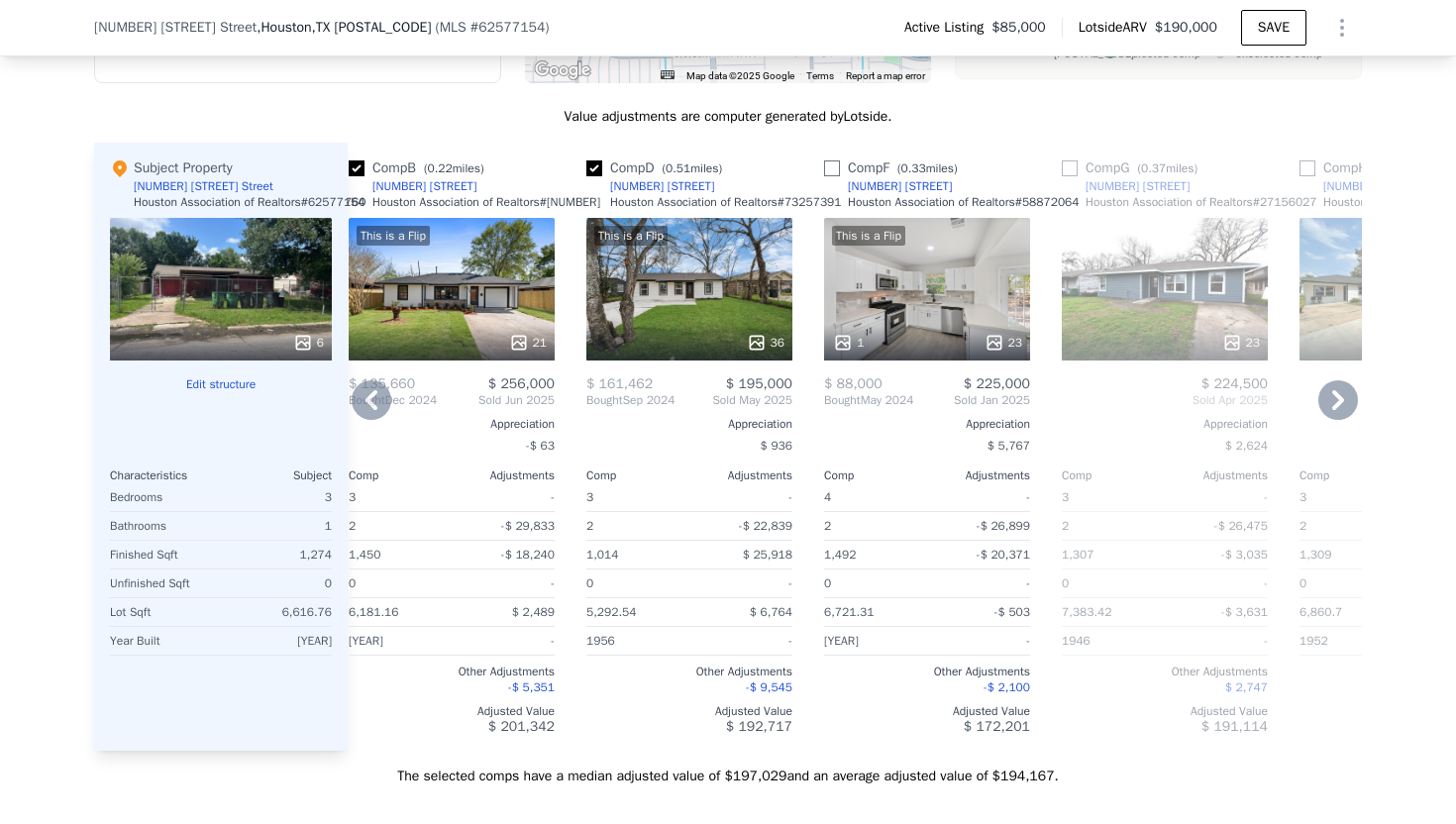 checkbox on "false" 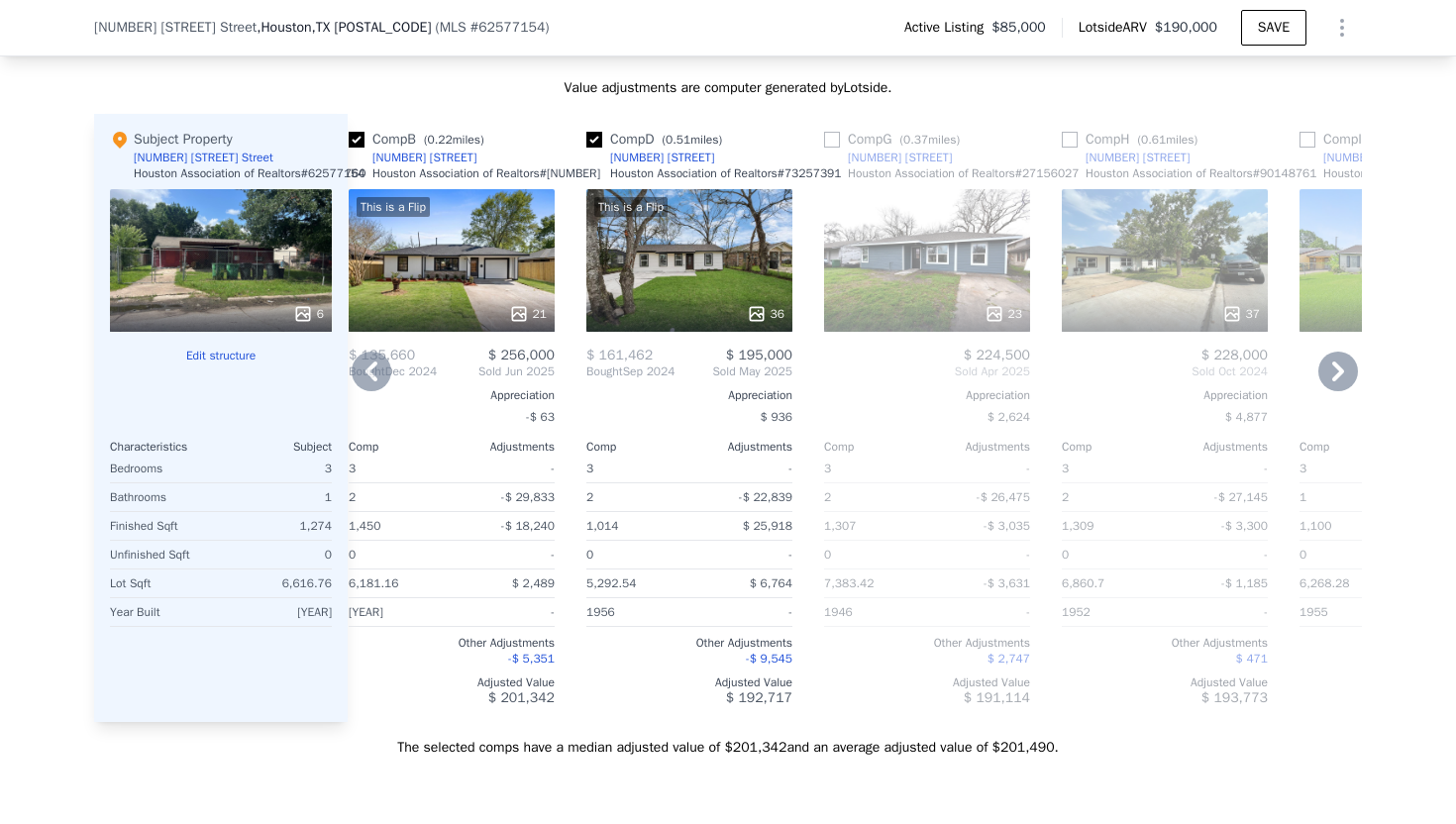scroll, scrollTop: 2094, scrollLeft: 0, axis: vertical 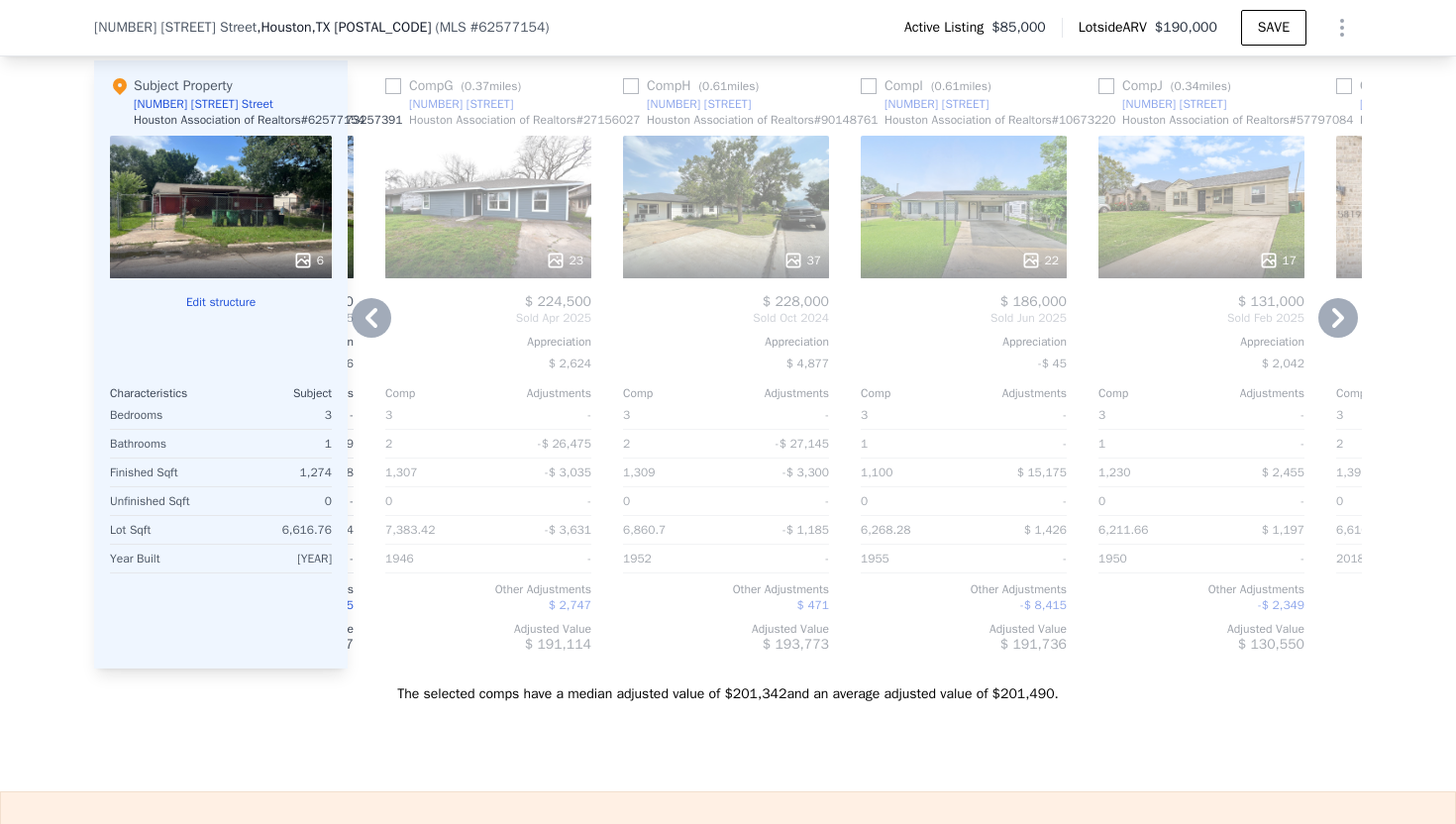 click on "[NUMBER] [STREET]" at bounding box center (936, 104) 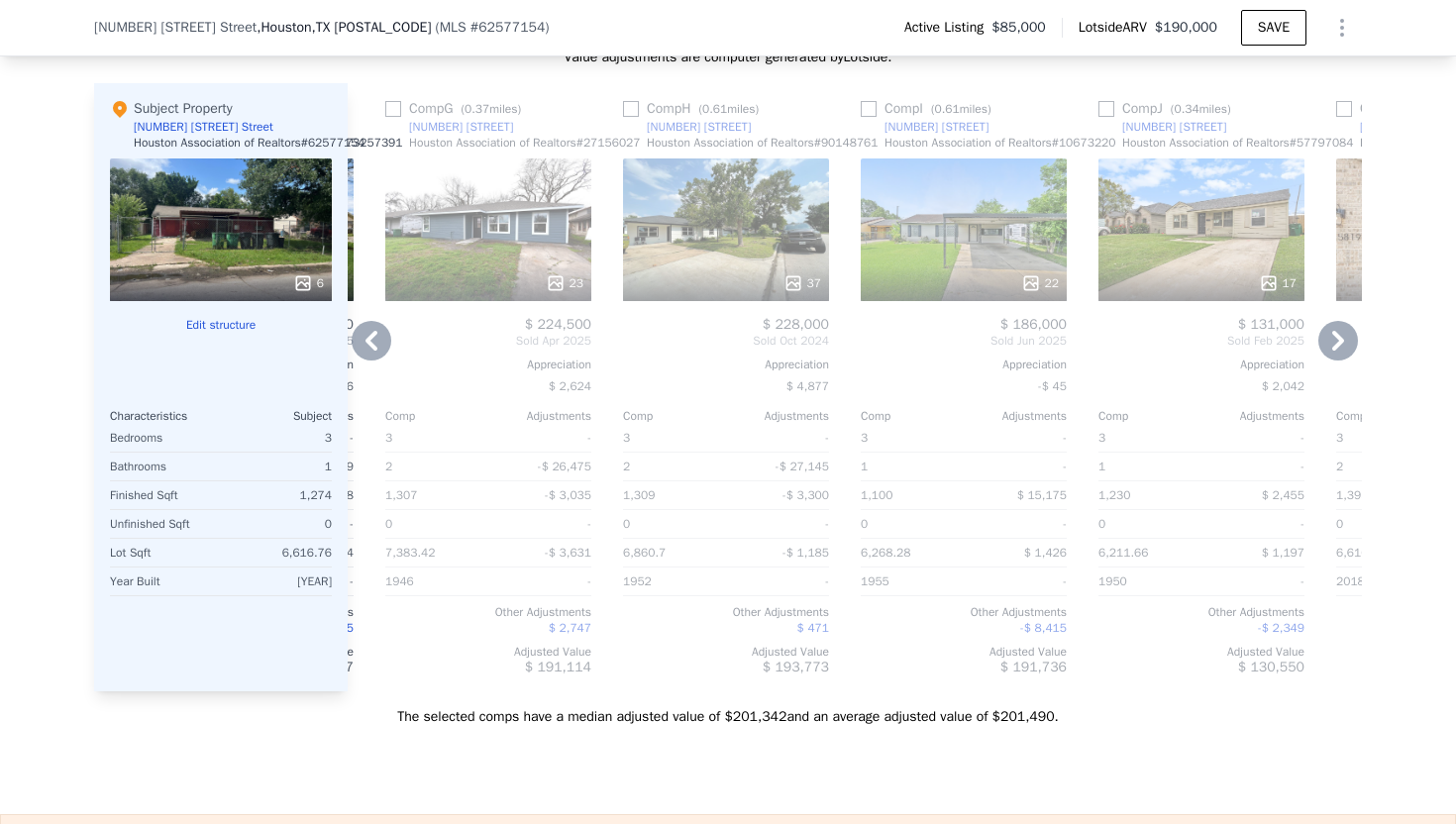 scroll, scrollTop: 2125, scrollLeft: 0, axis: vertical 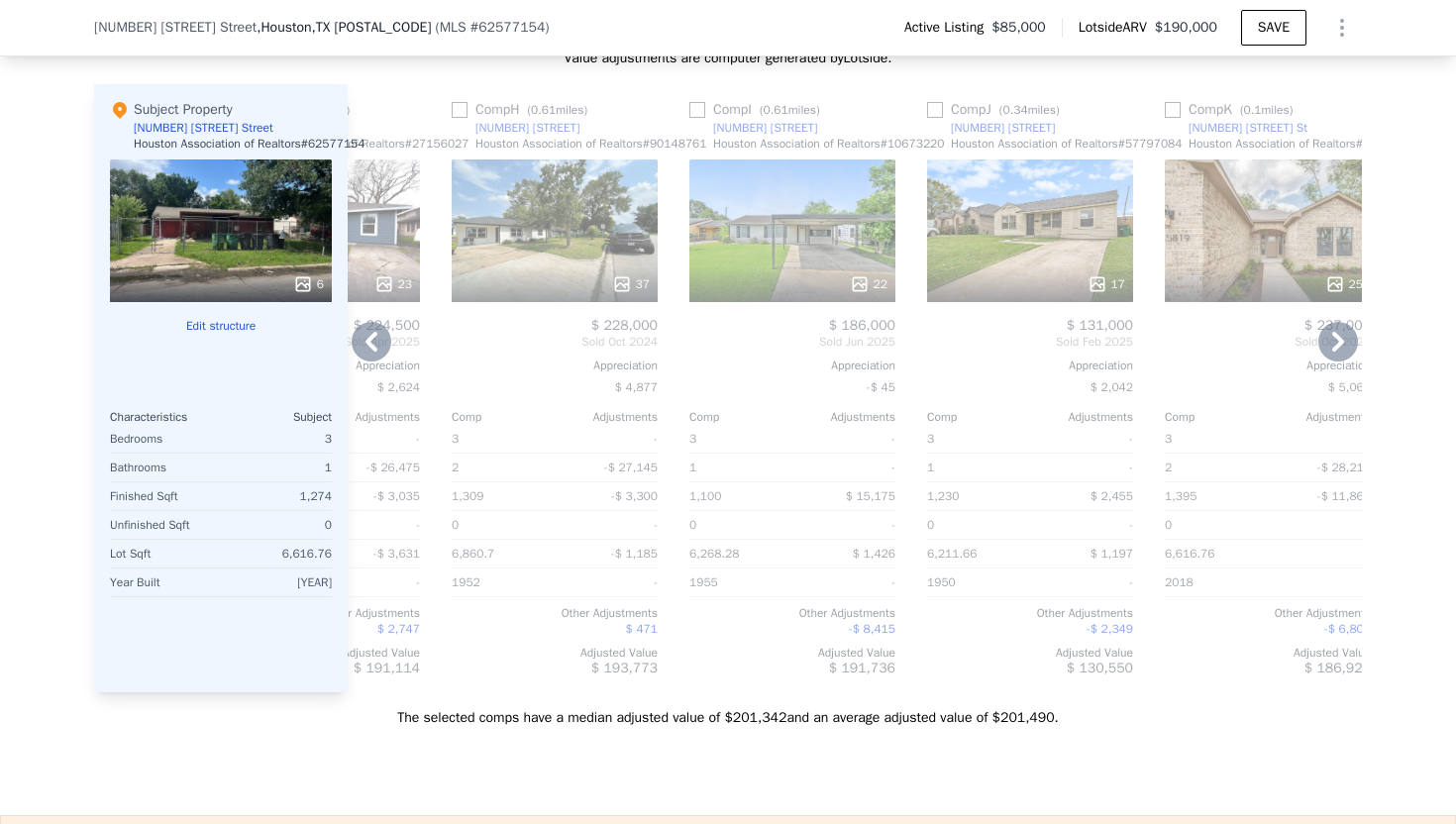 click on "[NUMBER] [STREET]" at bounding box center [1002, 128] 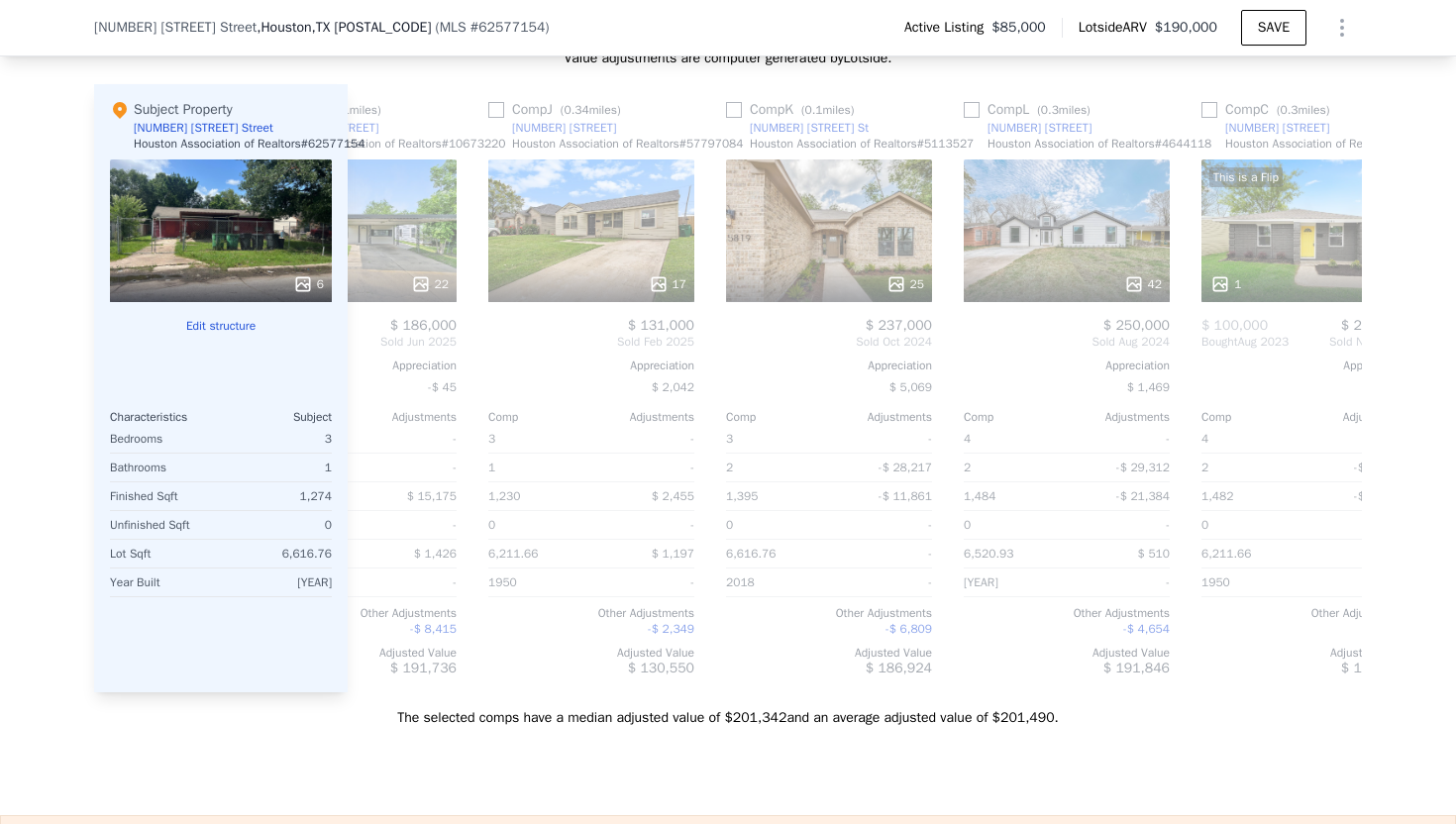 scroll, scrollTop: 0, scrollLeft: 1319, axis: horizontal 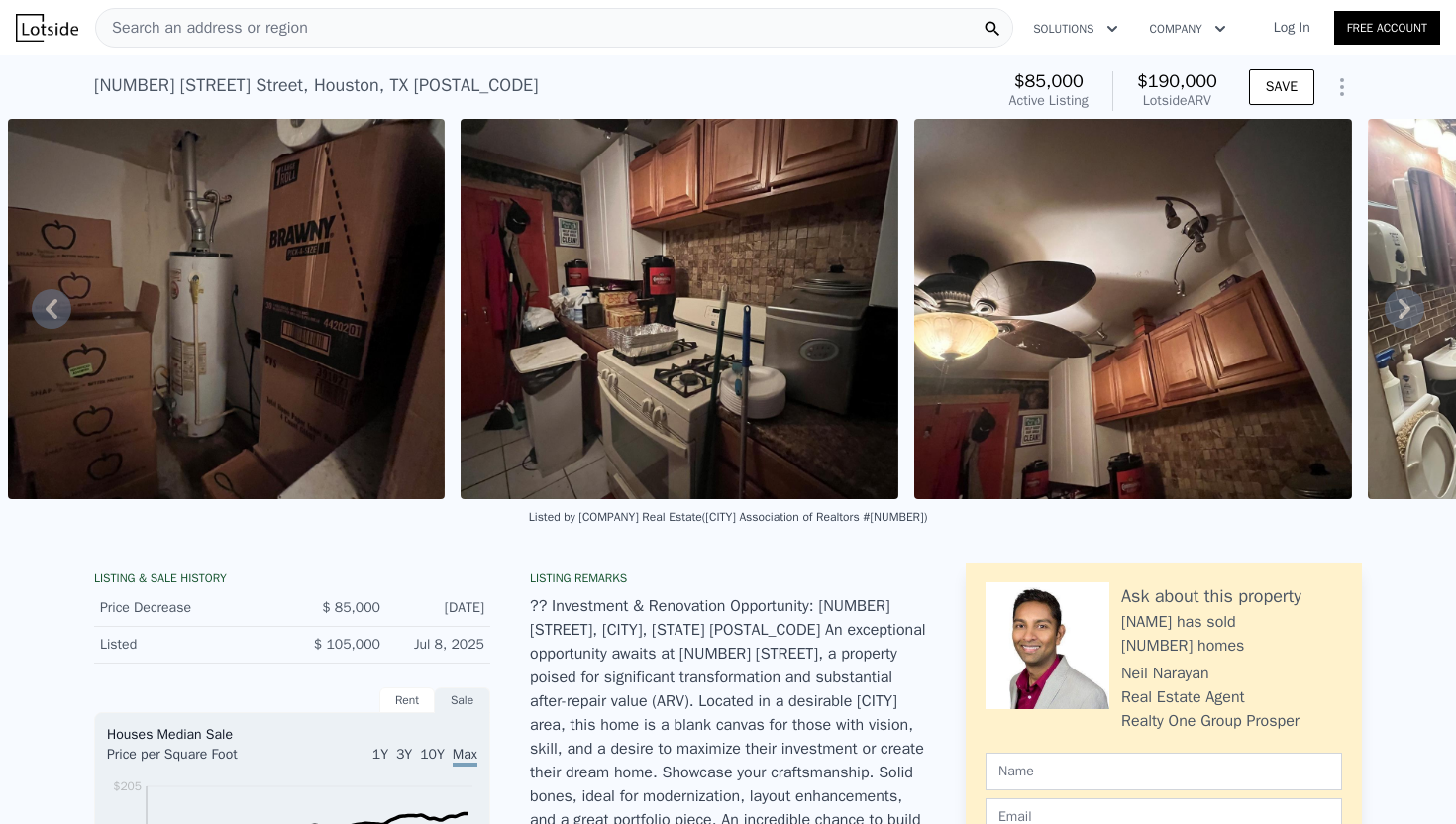 click on "5719 Southwind Street ,   Houston ,   TX   77033" at bounding box center [316, 85] 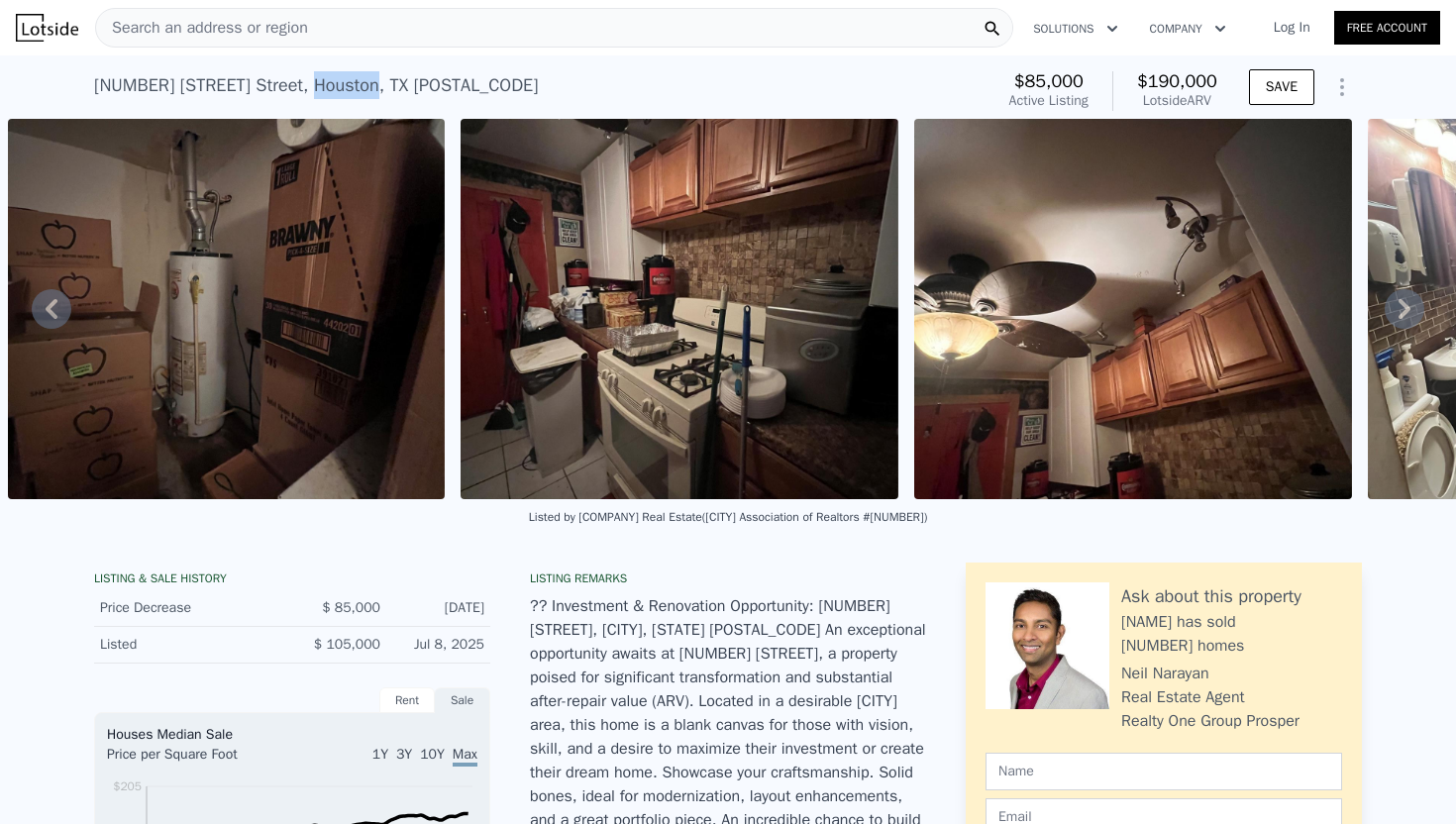 click on "5719 Southwind Street ,   Houston ,   TX   77033" at bounding box center (316, 85) 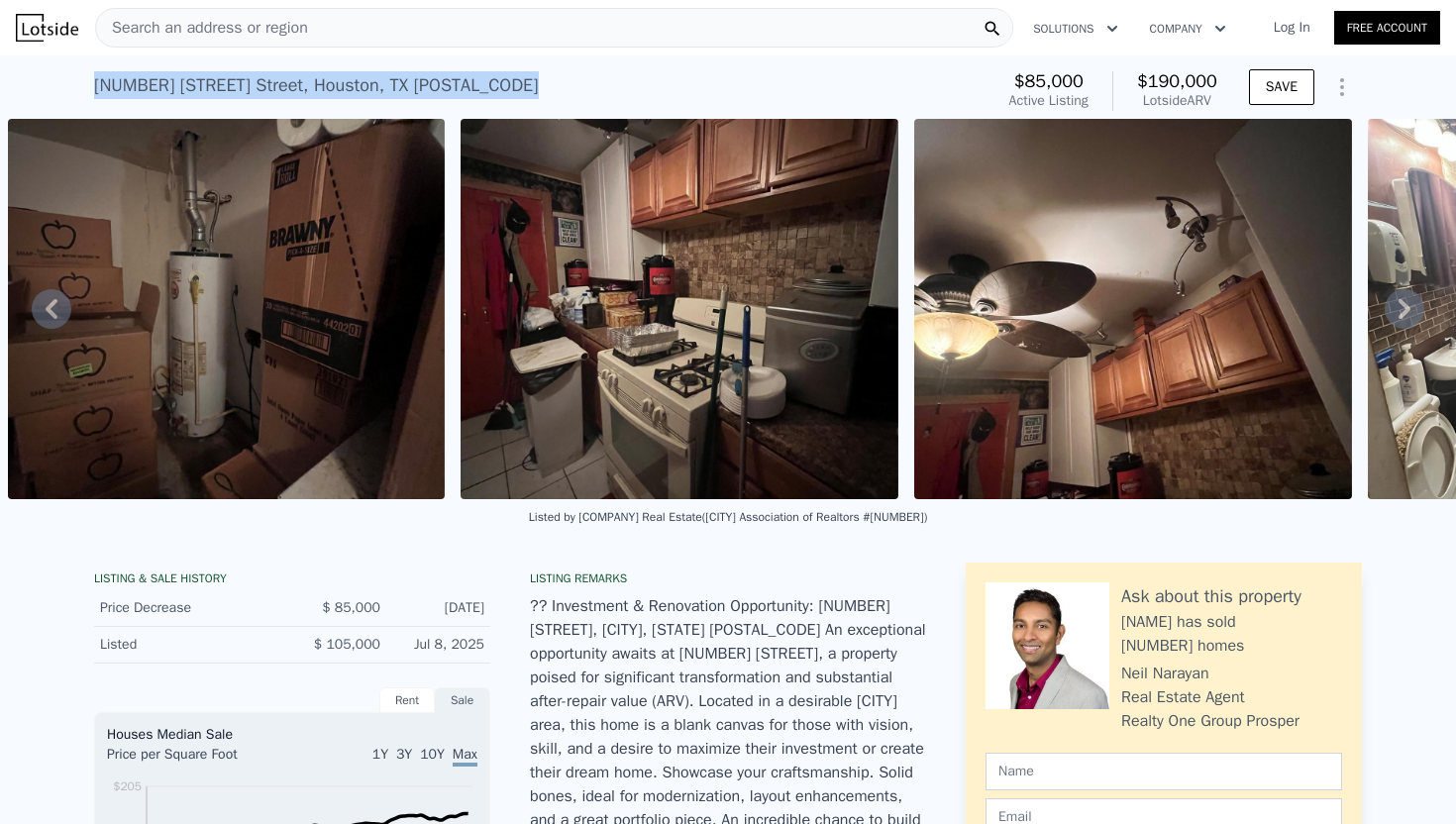 click on "5719 Southwind Street ,   Houston ,   TX   77033" at bounding box center (316, 85) 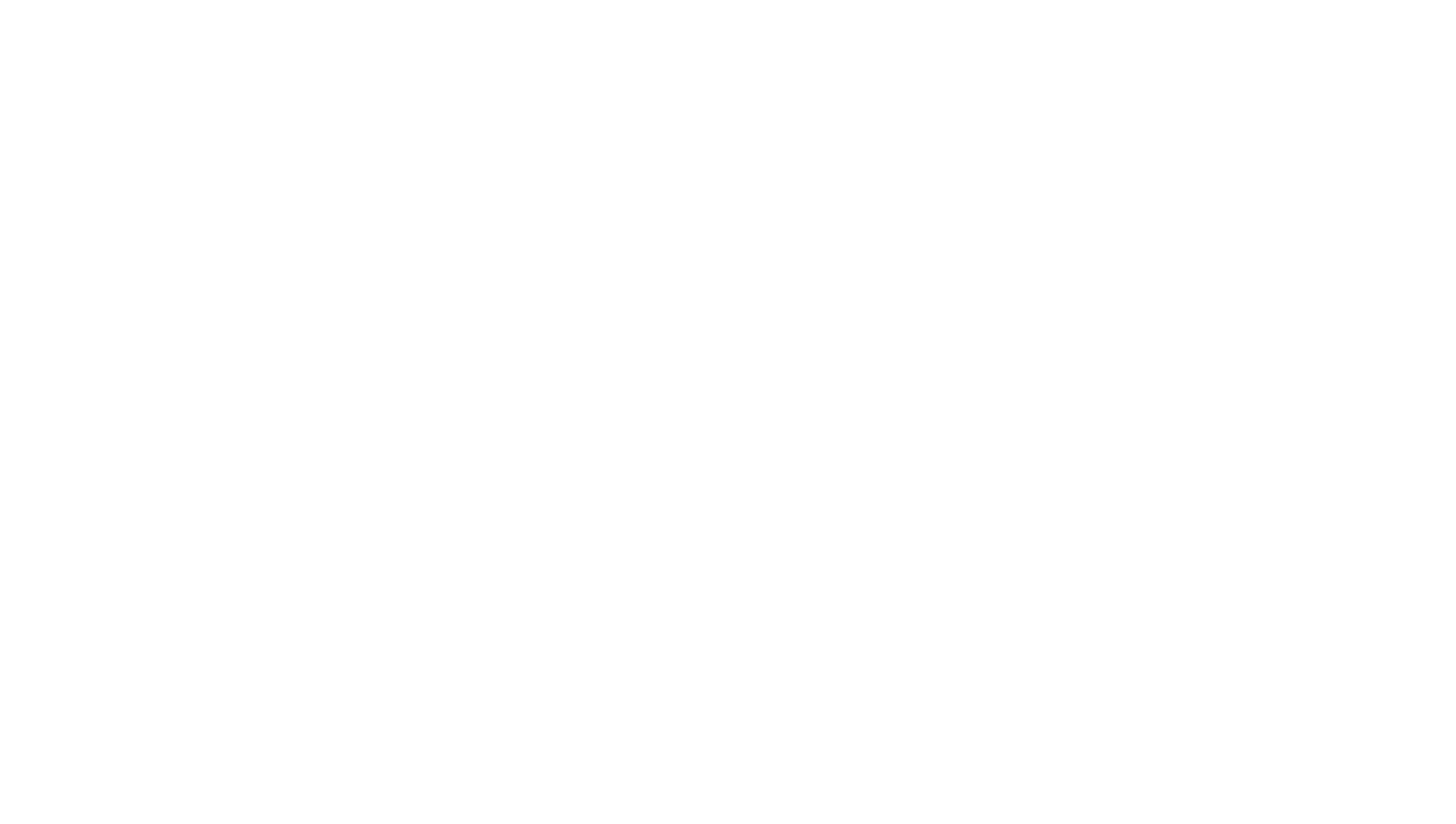 scroll, scrollTop: 0, scrollLeft: 0, axis: both 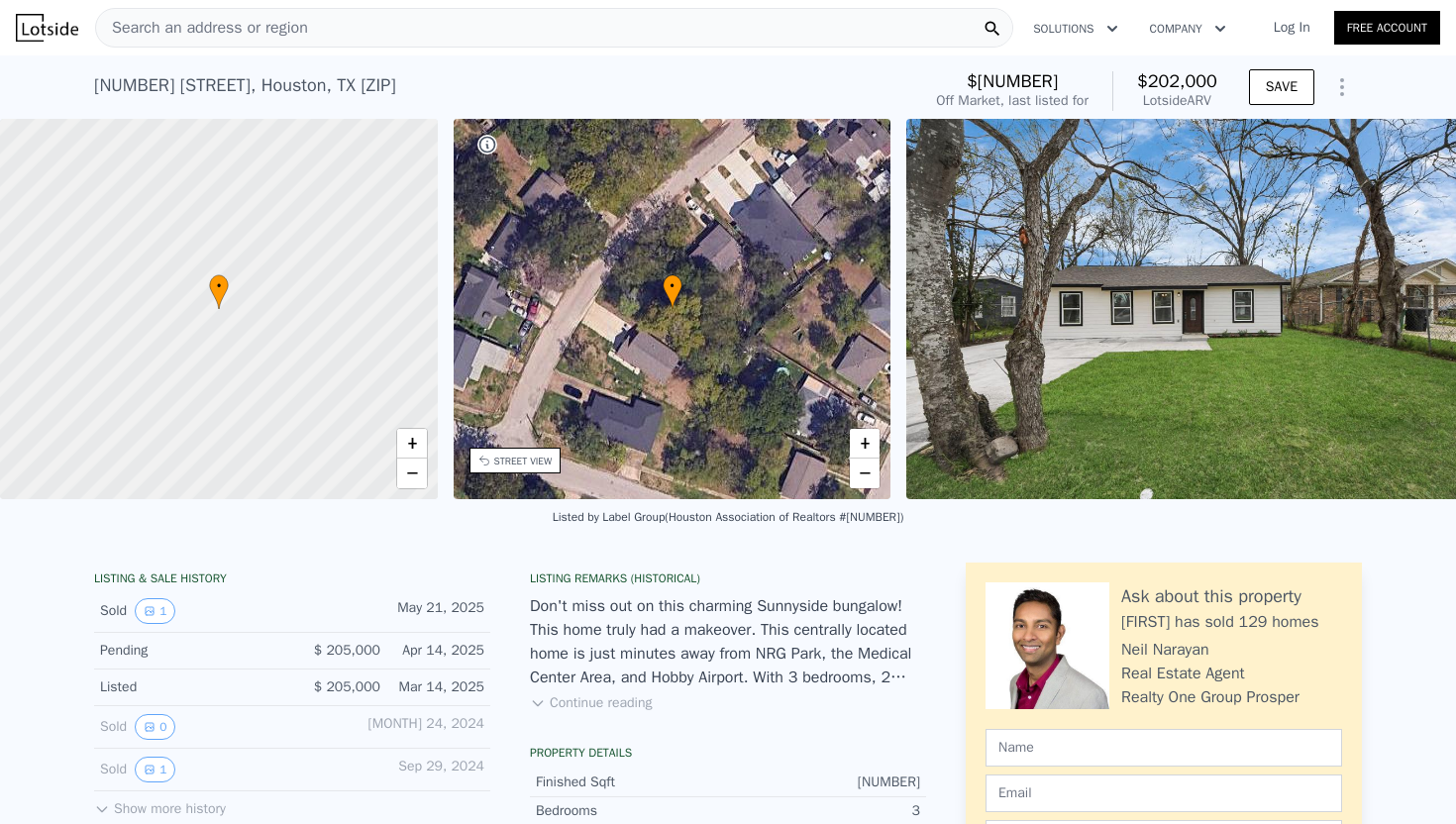 click on "Continue reading" at bounding box center (590, 703) 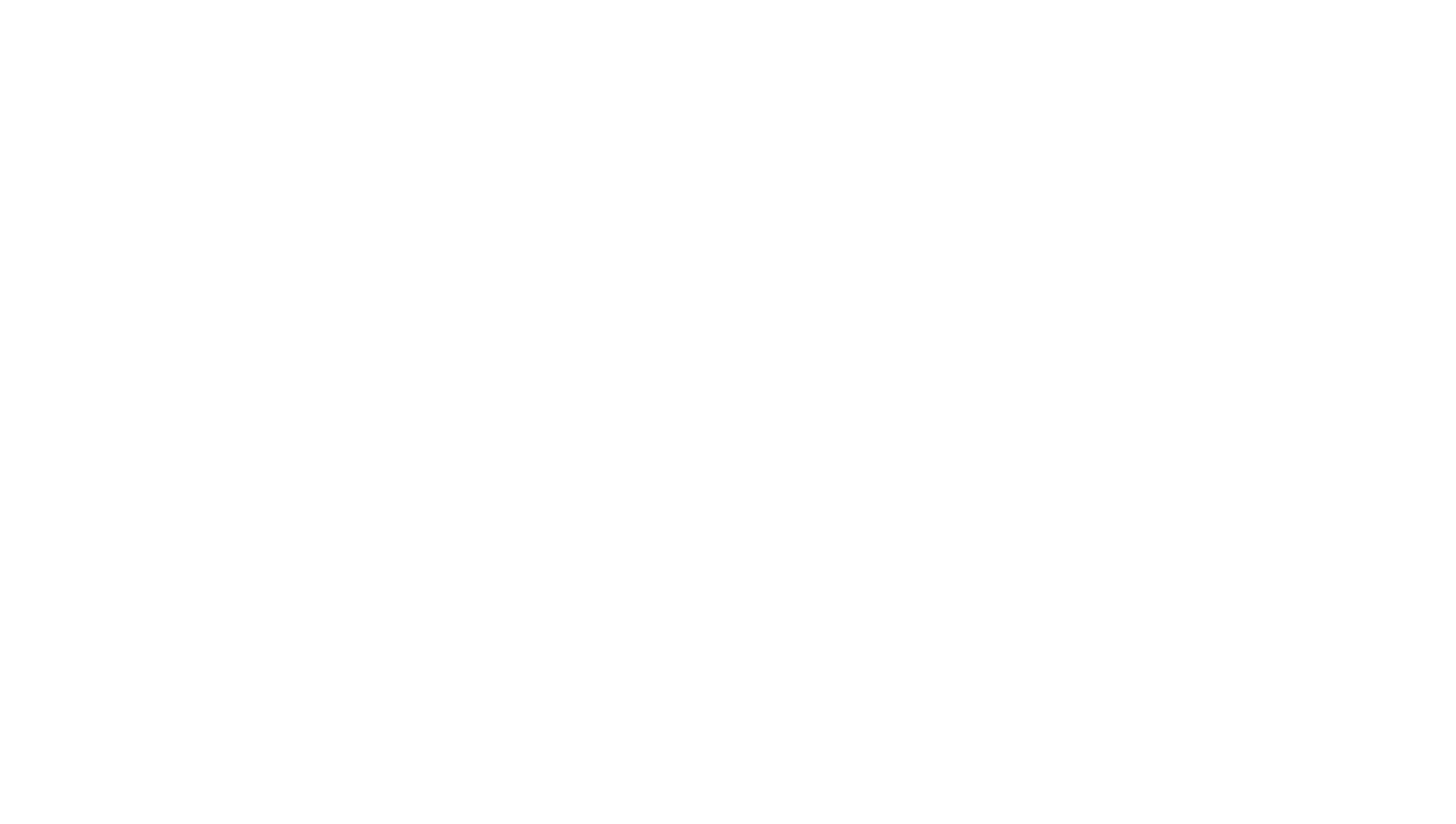 scroll, scrollTop: 0, scrollLeft: 0, axis: both 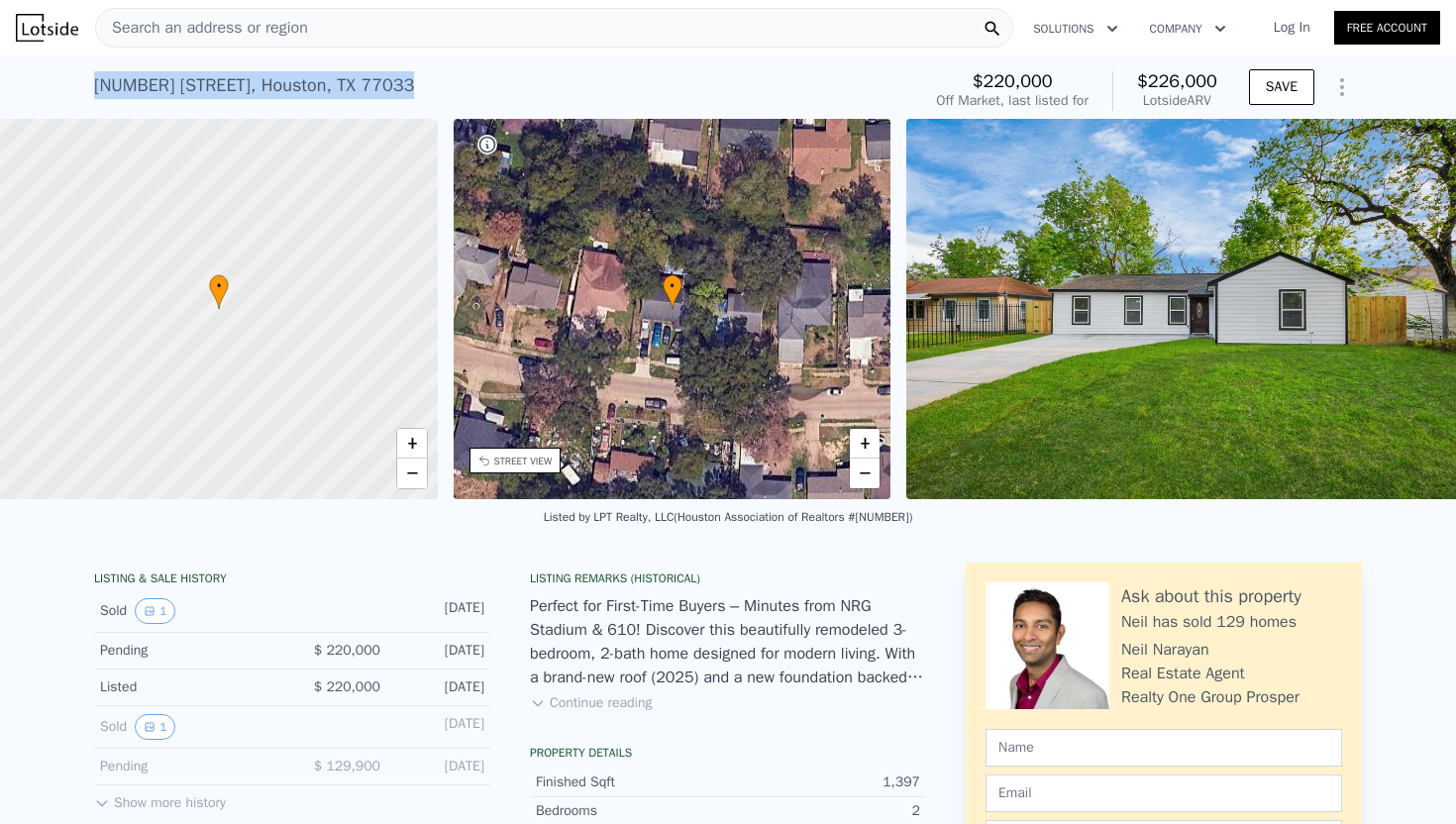 drag, startPoint x: 413, startPoint y: 87, endPoint x: 80, endPoint y: 85, distance: 333.00601 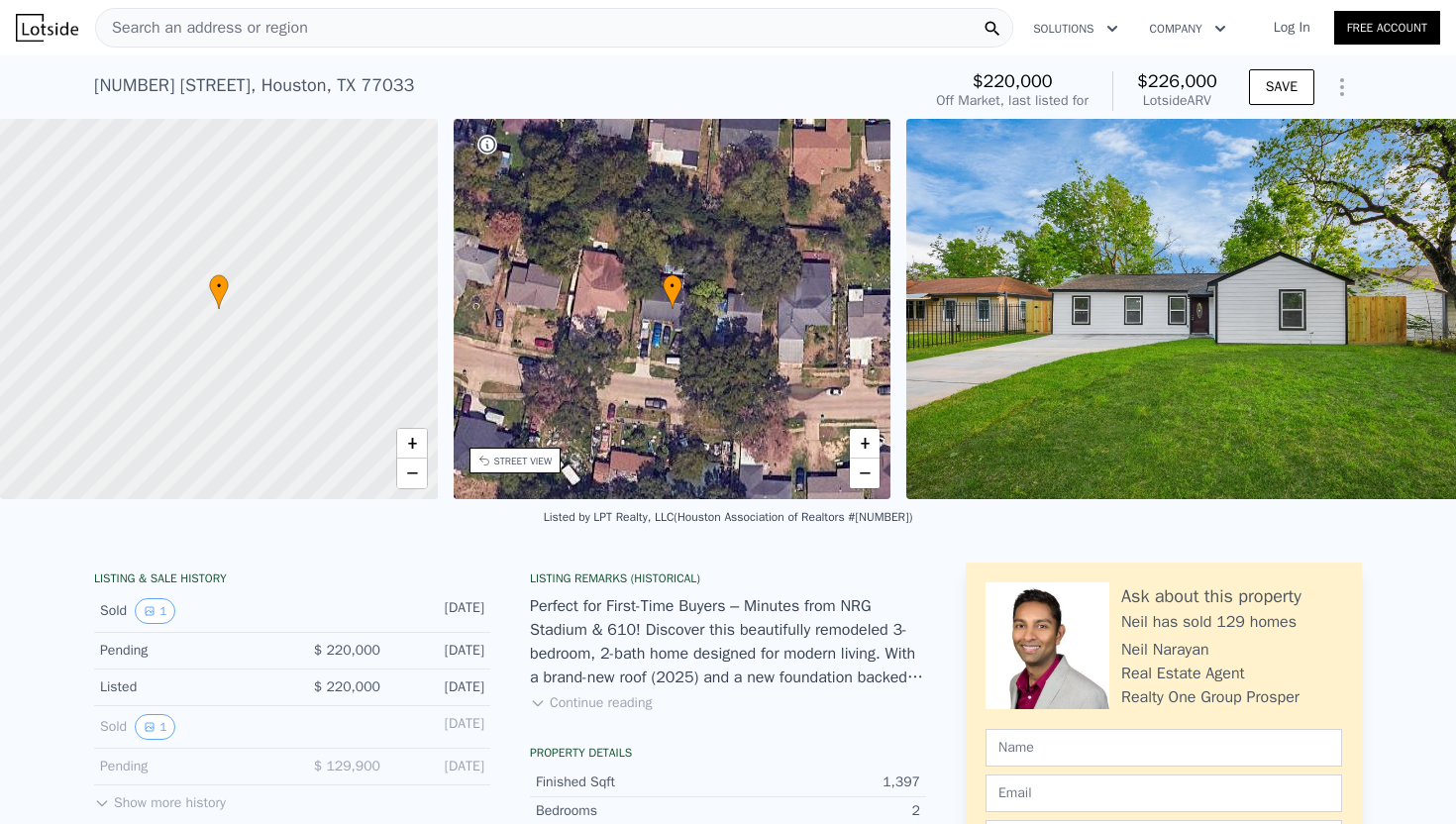 click on "Listed by LPT Realty, LLC  (Houston Association of Realtors #21516760)" at bounding box center (728, 523) 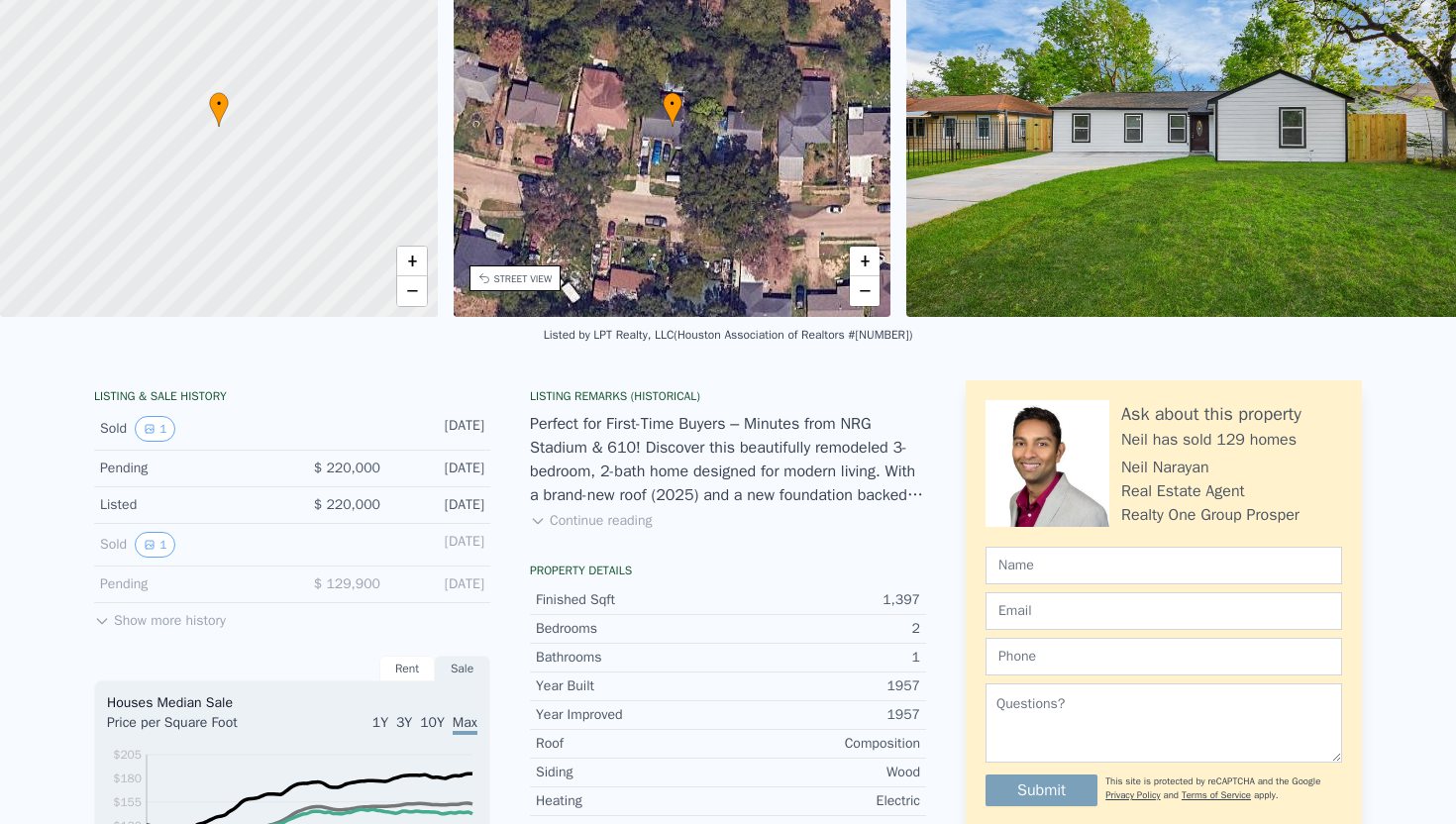 scroll, scrollTop: 0, scrollLeft: 0, axis: both 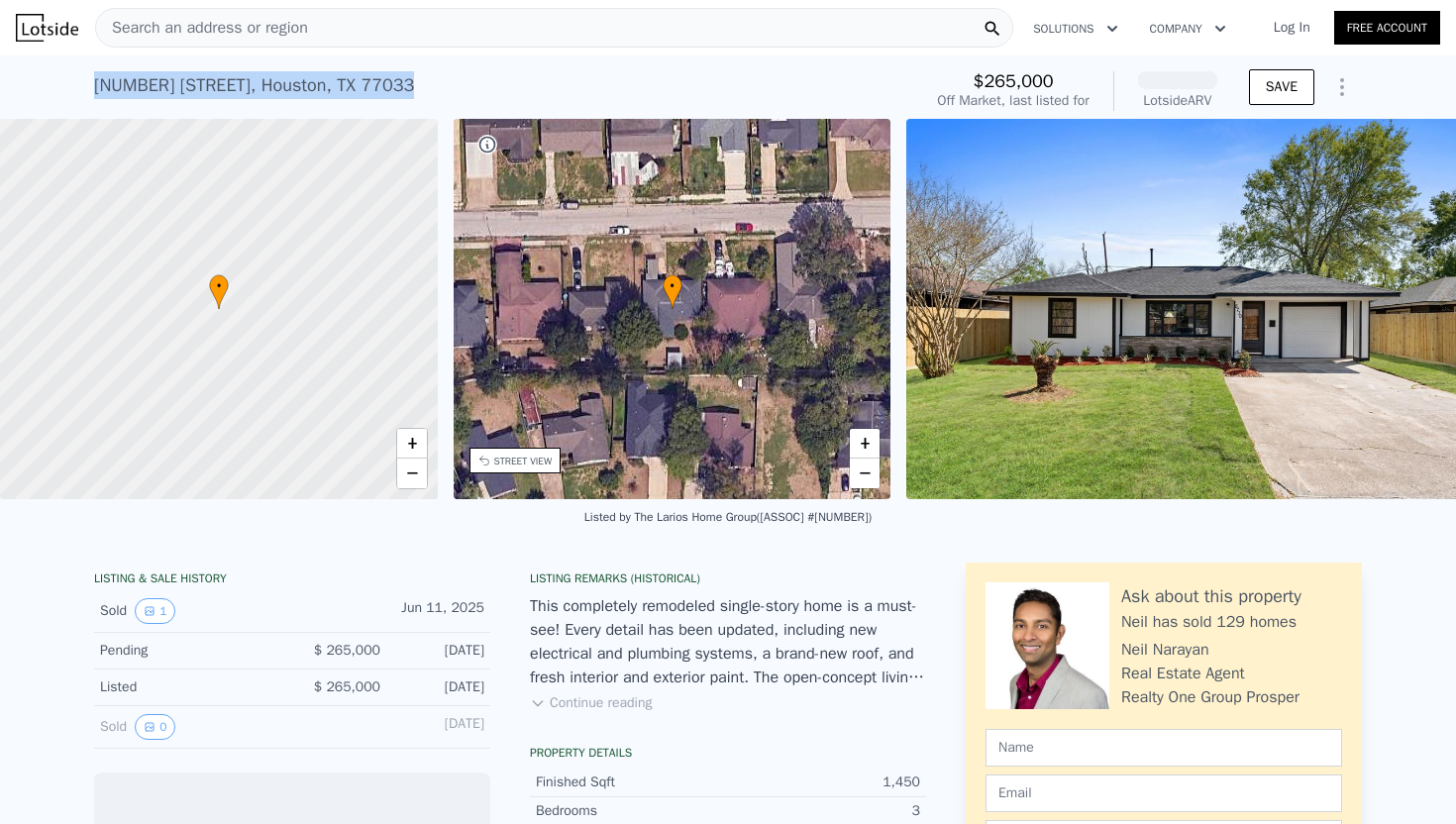 drag, startPoint x: 88, startPoint y: 84, endPoint x: 450, endPoint y: 84, distance: 362 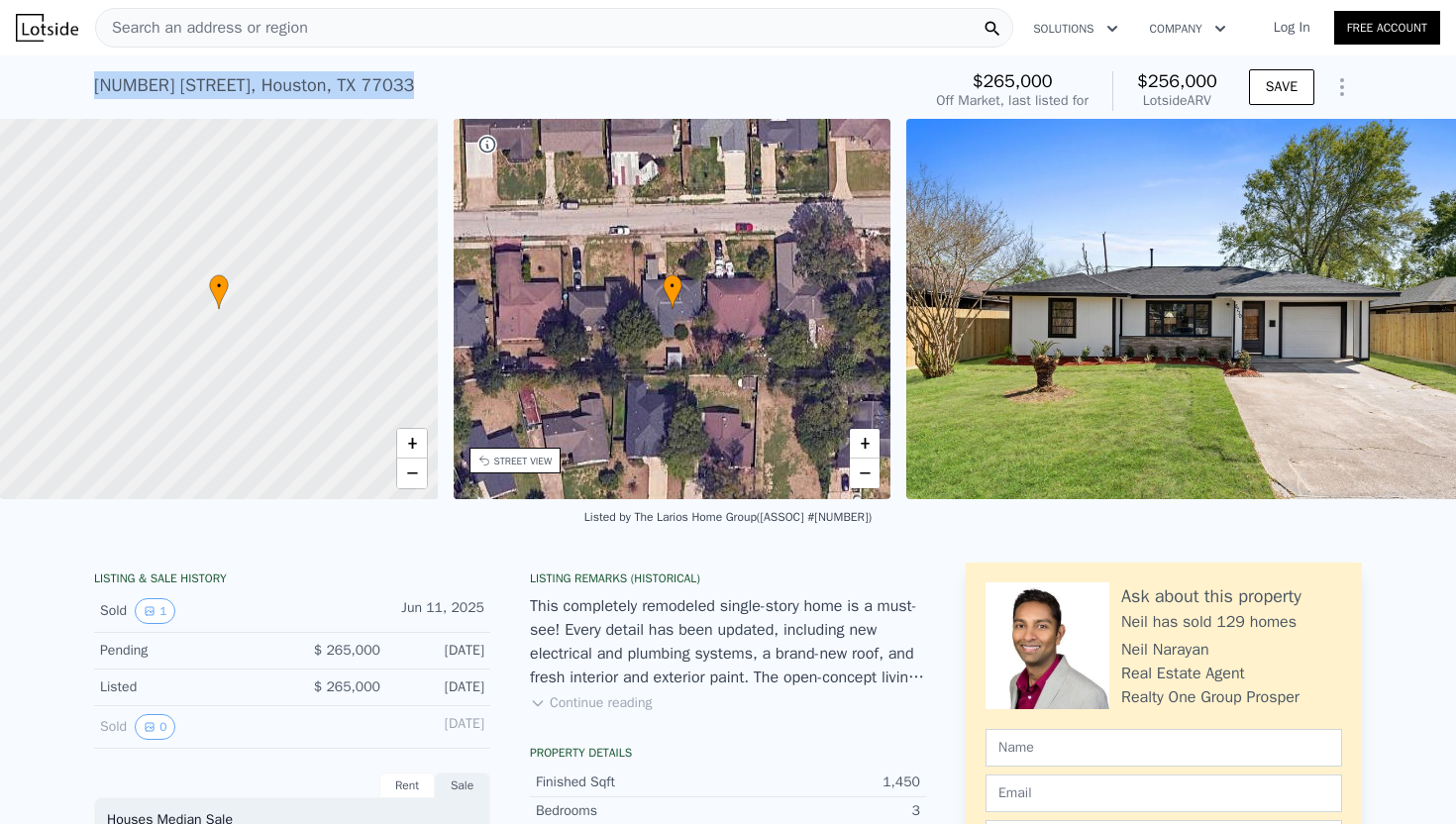 copy on "5730 Doulton Dr ,   Houston ,   TX   77033" 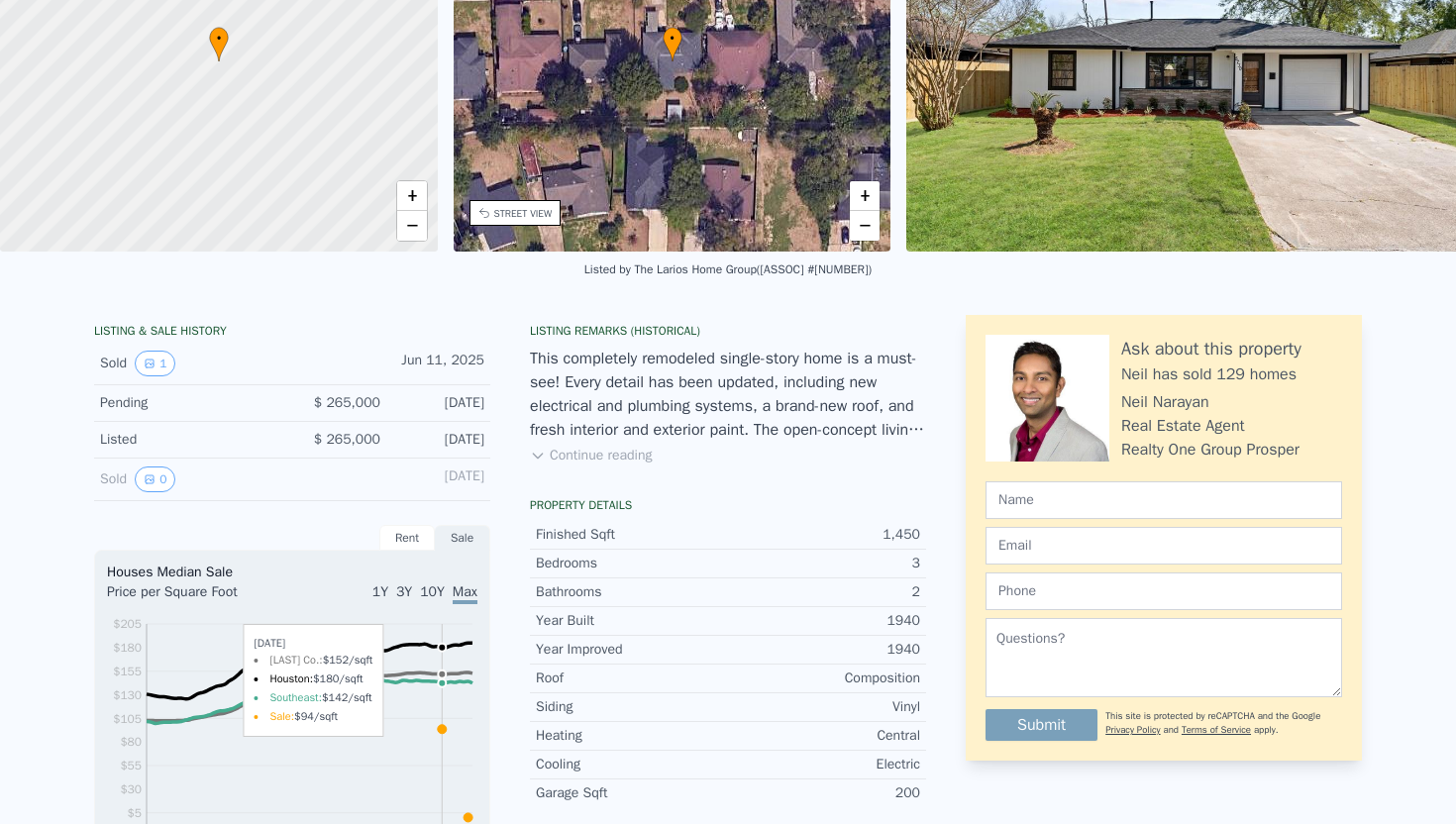 scroll, scrollTop: 0, scrollLeft: 0, axis: both 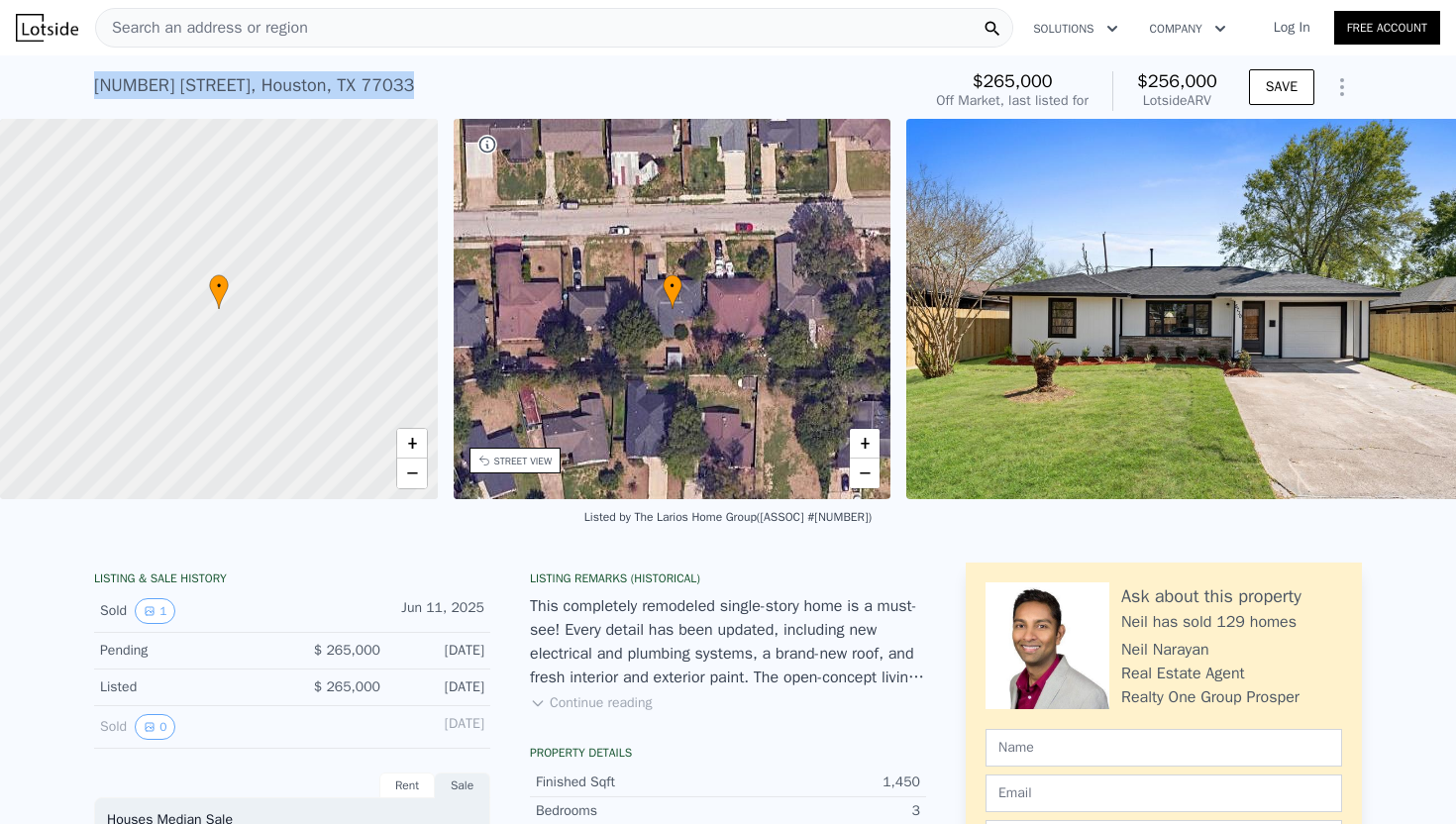 drag, startPoint x: 131, startPoint y: 86, endPoint x: 434, endPoint y: 89, distance: 303.0149 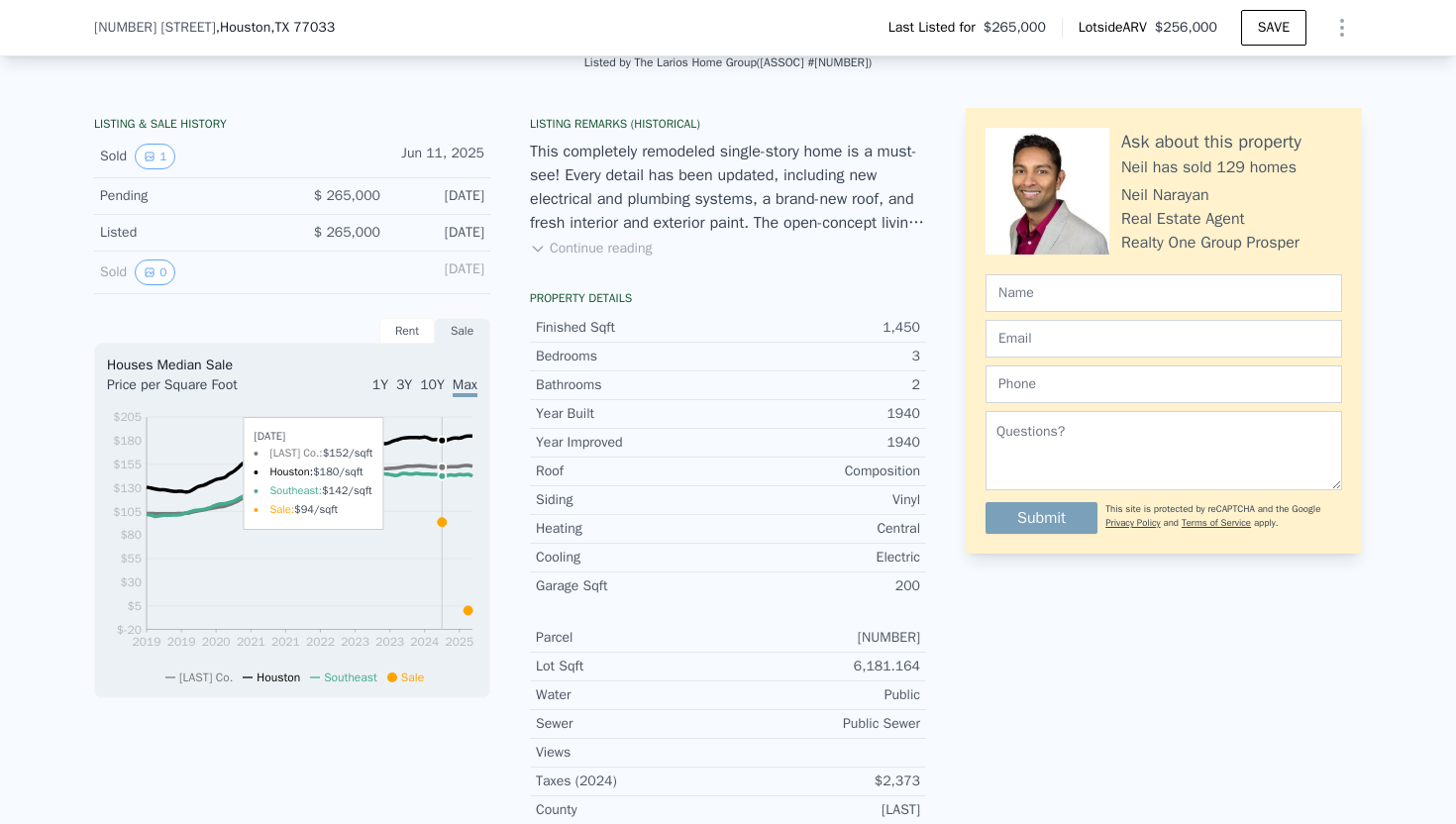 scroll, scrollTop: 443, scrollLeft: 0, axis: vertical 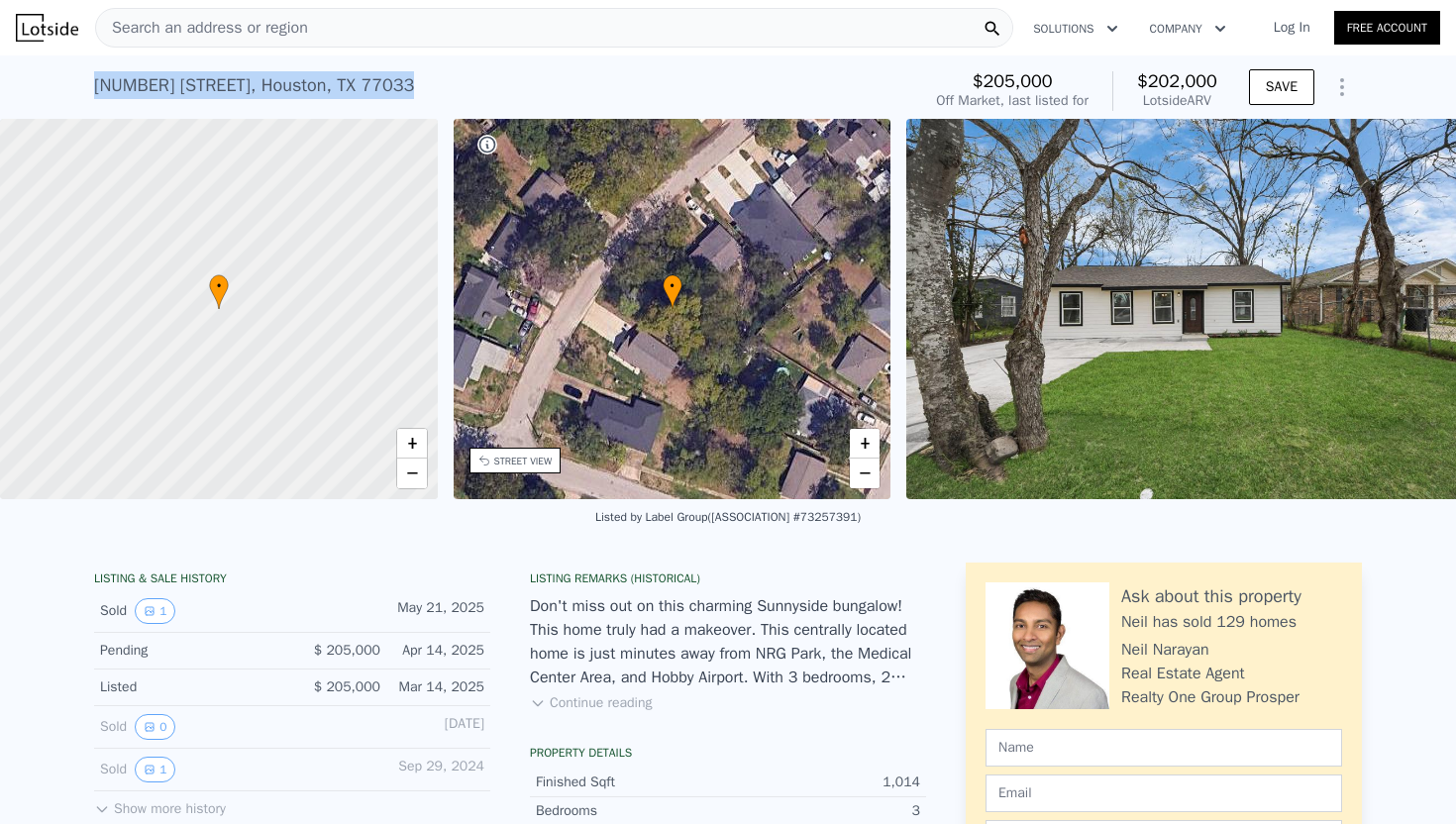 drag, startPoint x: 89, startPoint y: 83, endPoint x: 416, endPoint y: 94, distance: 327.185 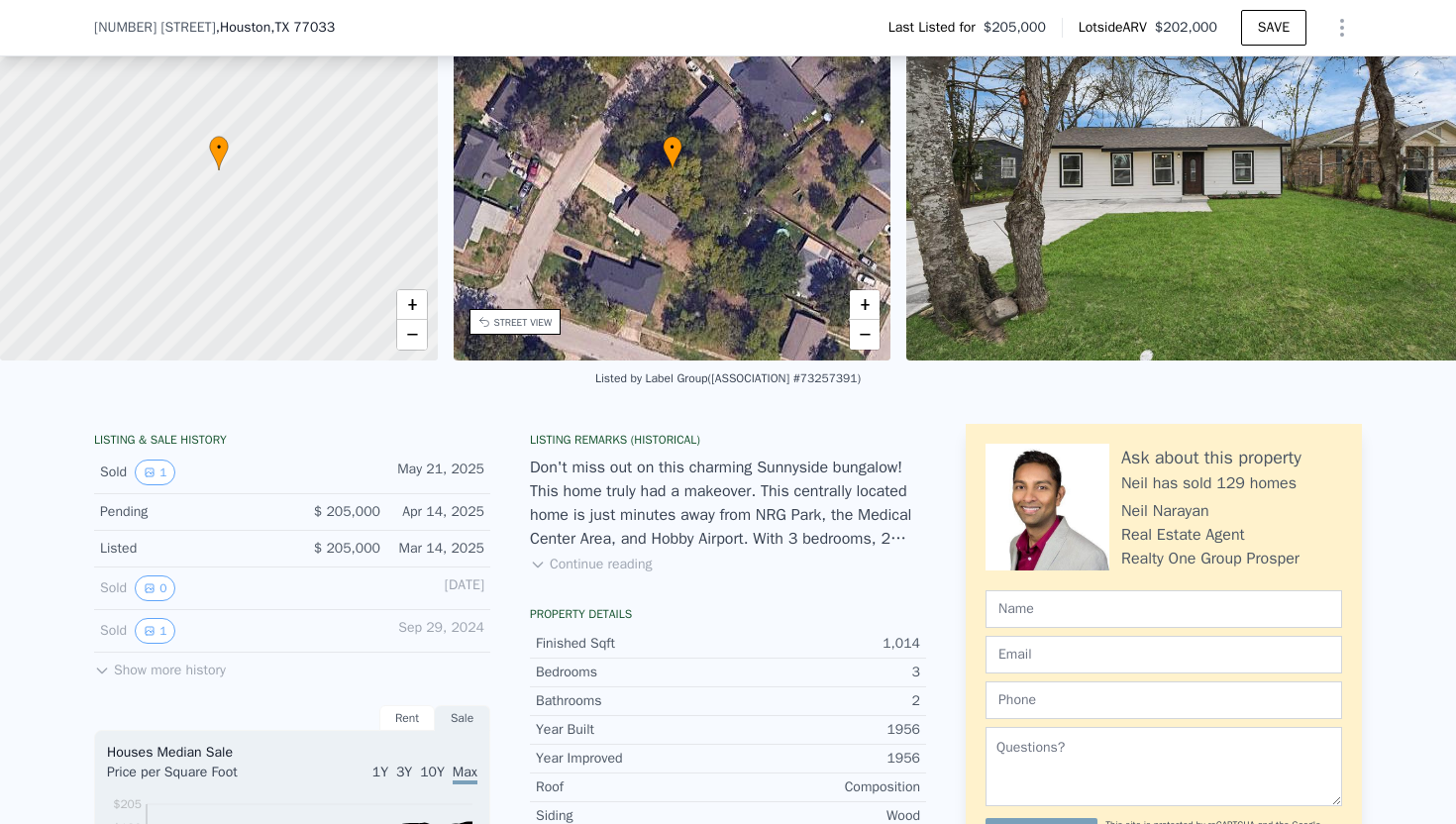 scroll, scrollTop: 0, scrollLeft: 0, axis: both 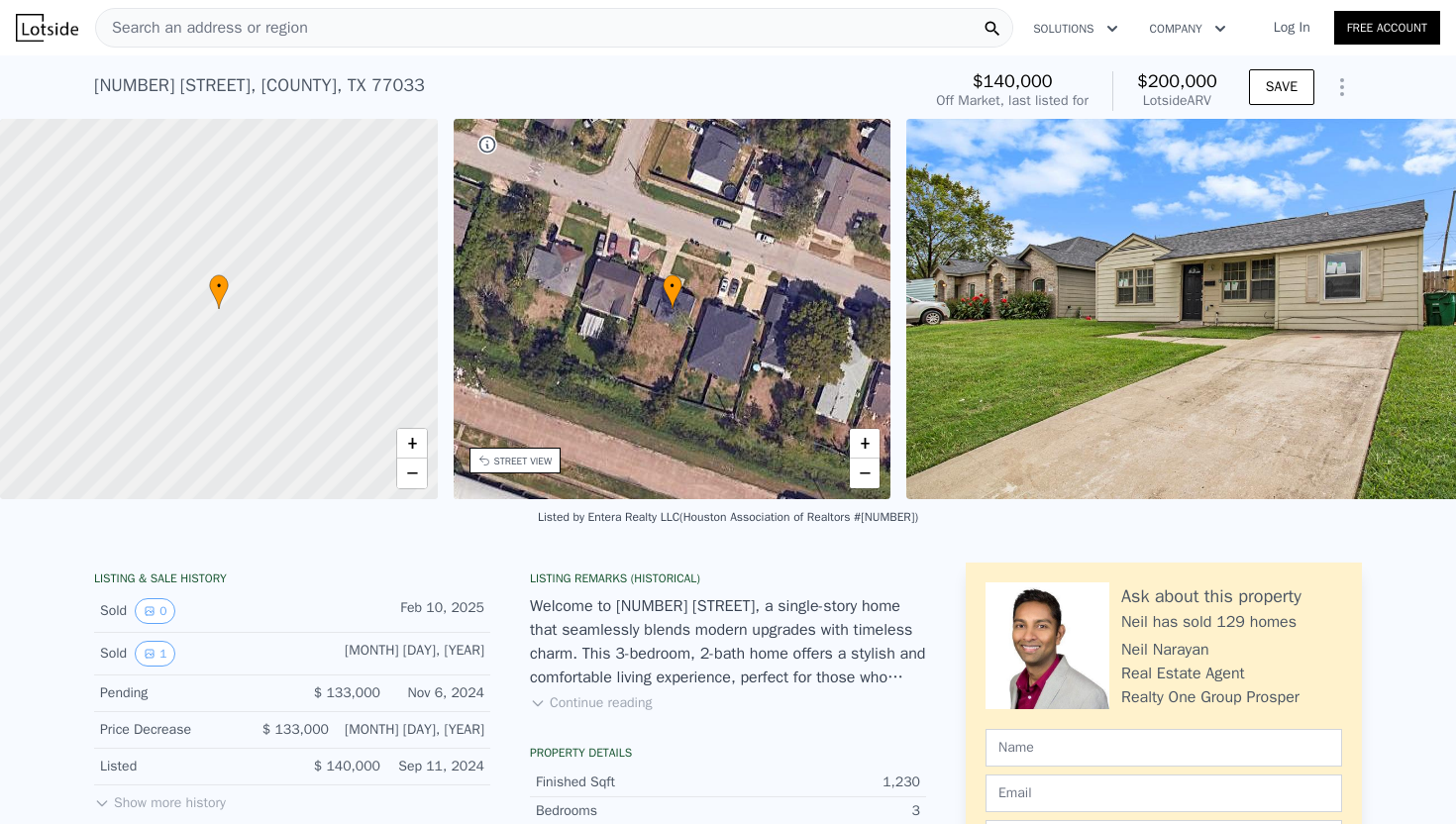 click on "[NUMBER] [STREET] , [COUNTY] , TX [POSTAL_CODE]" at bounding box center (260, 85) 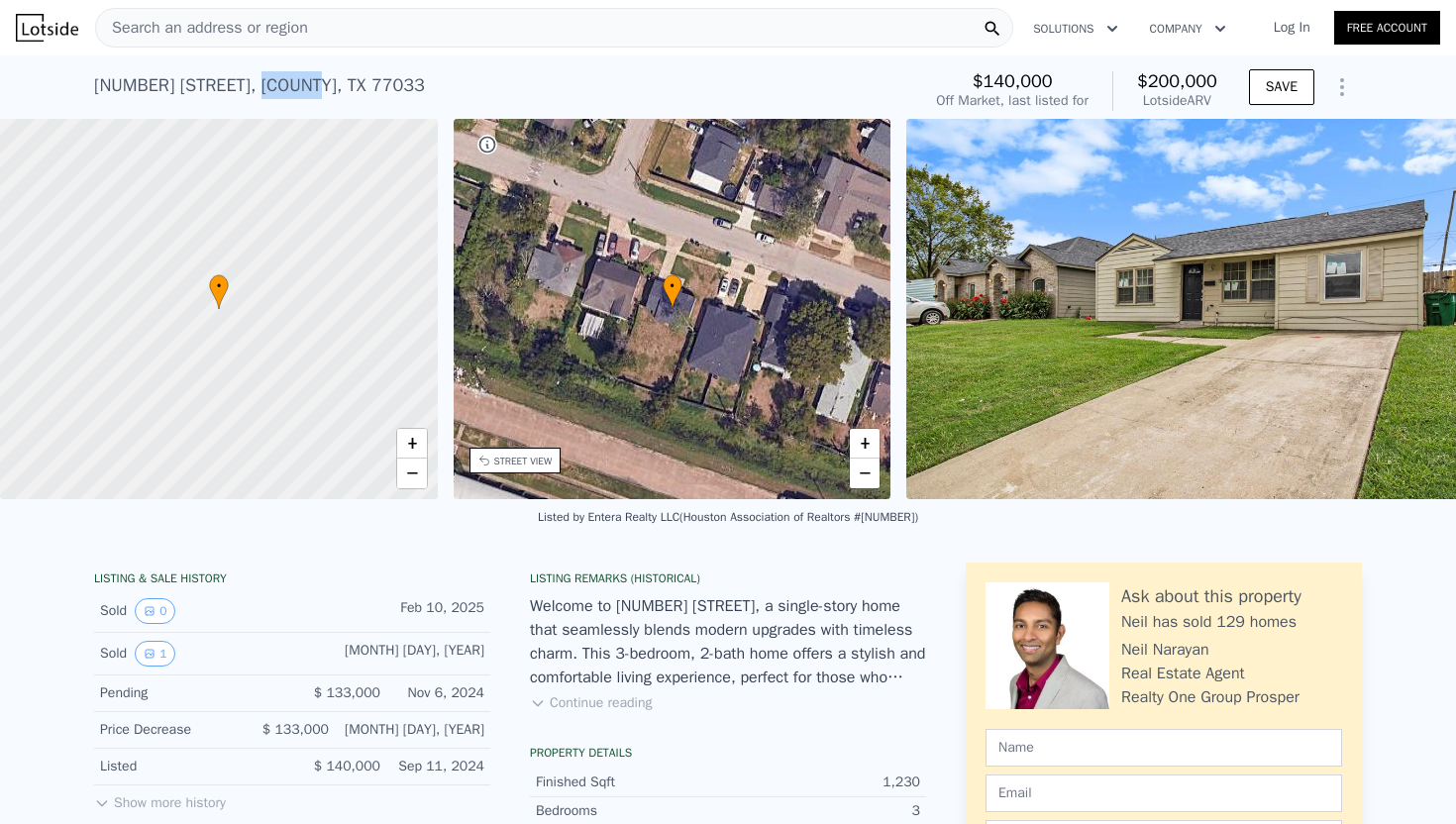 click on "[NUMBER] [STREET] , [COUNTY] , TX [POSTAL_CODE]" at bounding box center (260, 85) 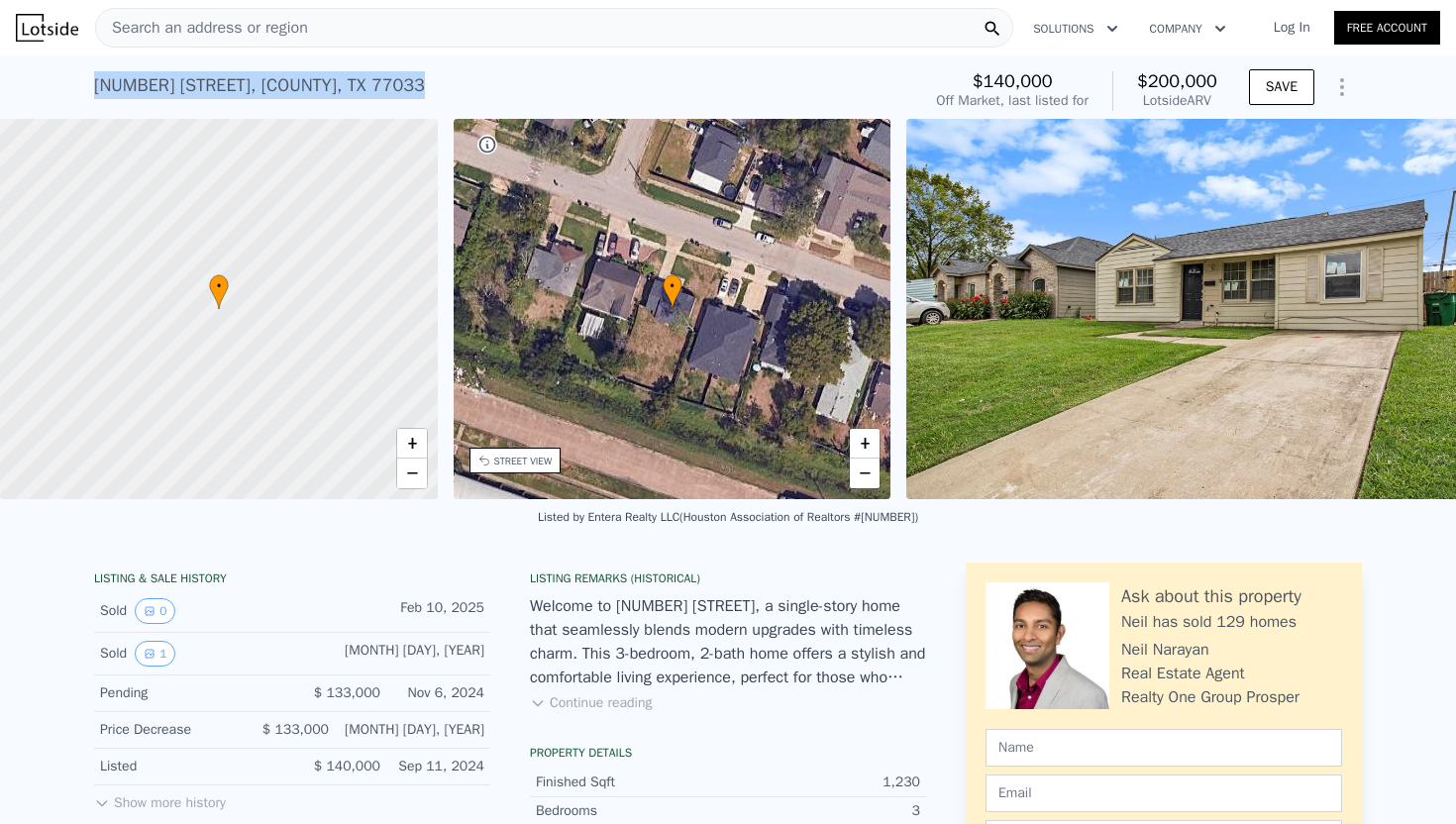 click on "[NUMBER] [STREET] , [COUNTY] , TX [POSTAL_CODE]" at bounding box center [260, 85] 